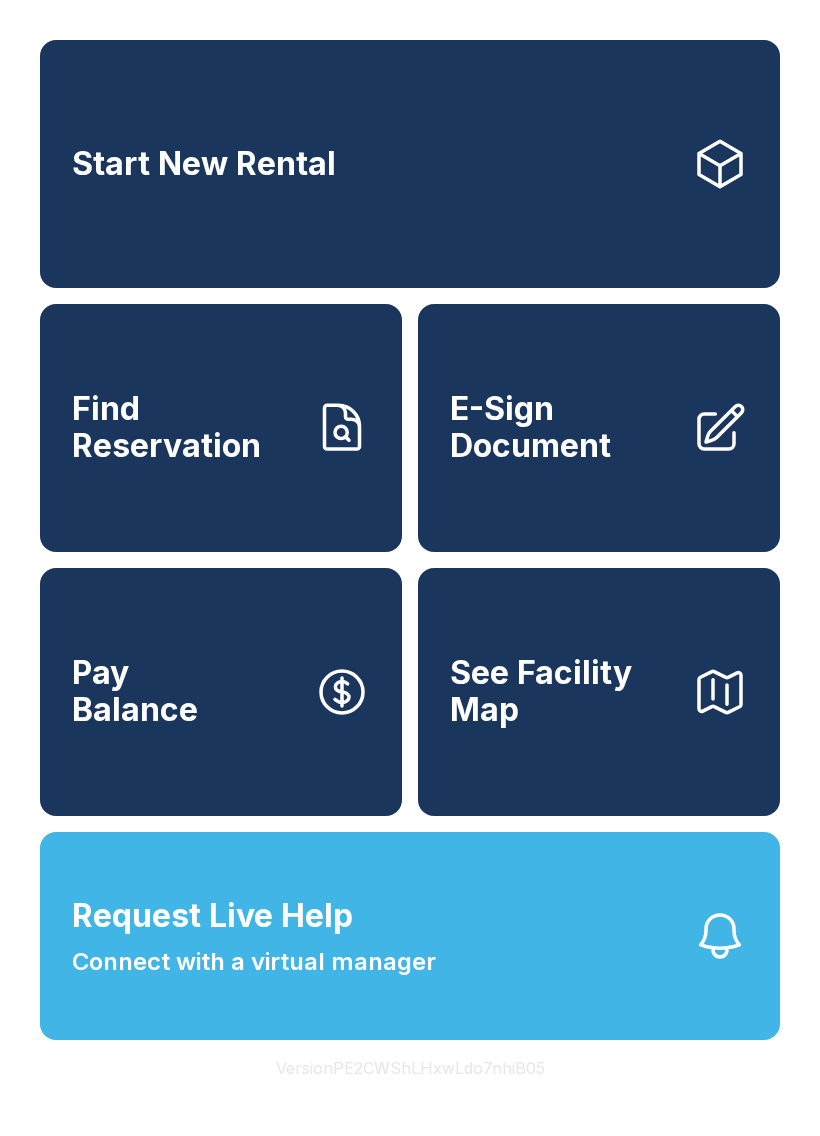 scroll, scrollTop: 0, scrollLeft: 0, axis: both 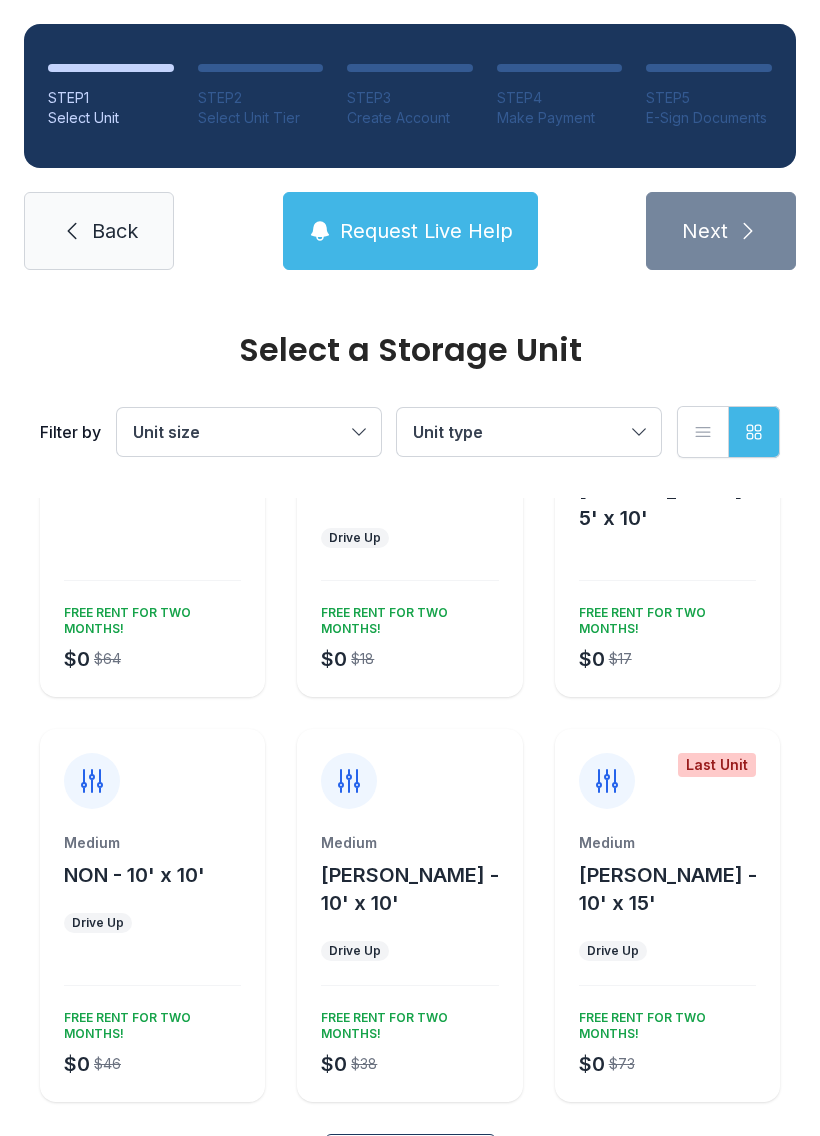 click on "Medium [PERSON_NAME] - 10' x 10' Drive Up $0 $38 FREE RENT FOR TWO MONTHS!" at bounding box center [409, 967] 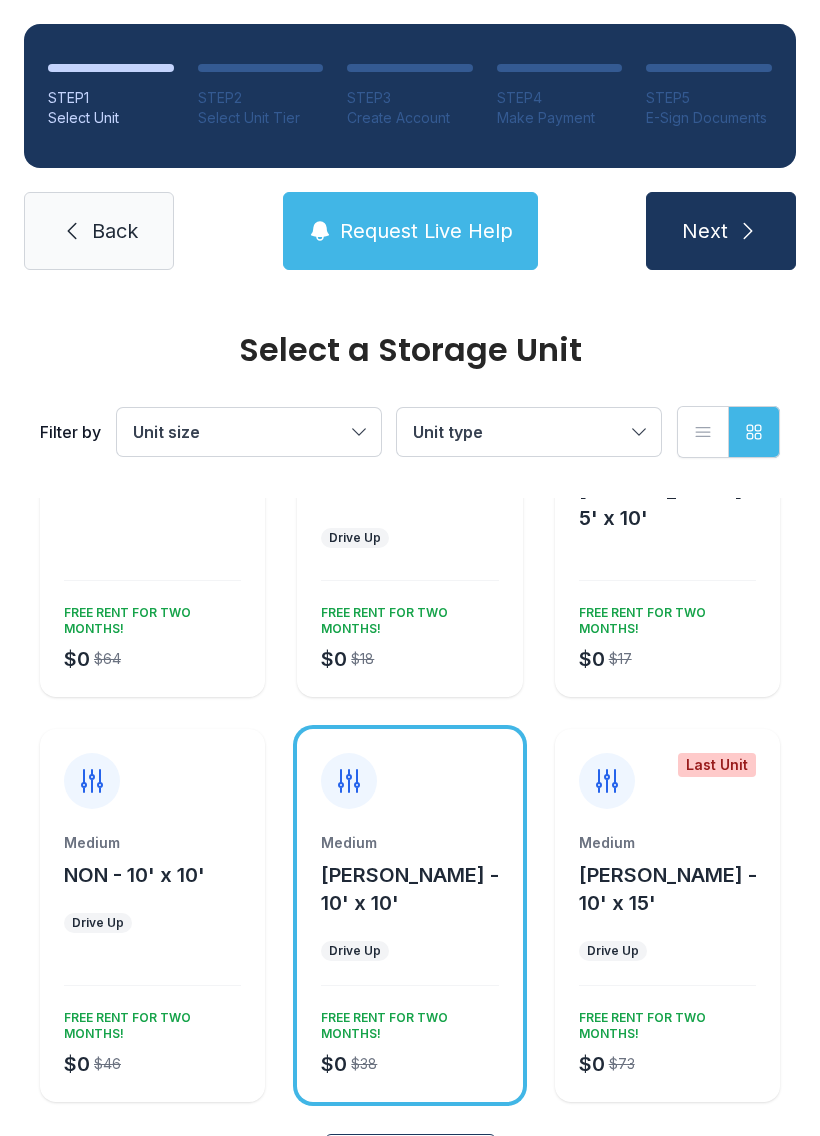 click 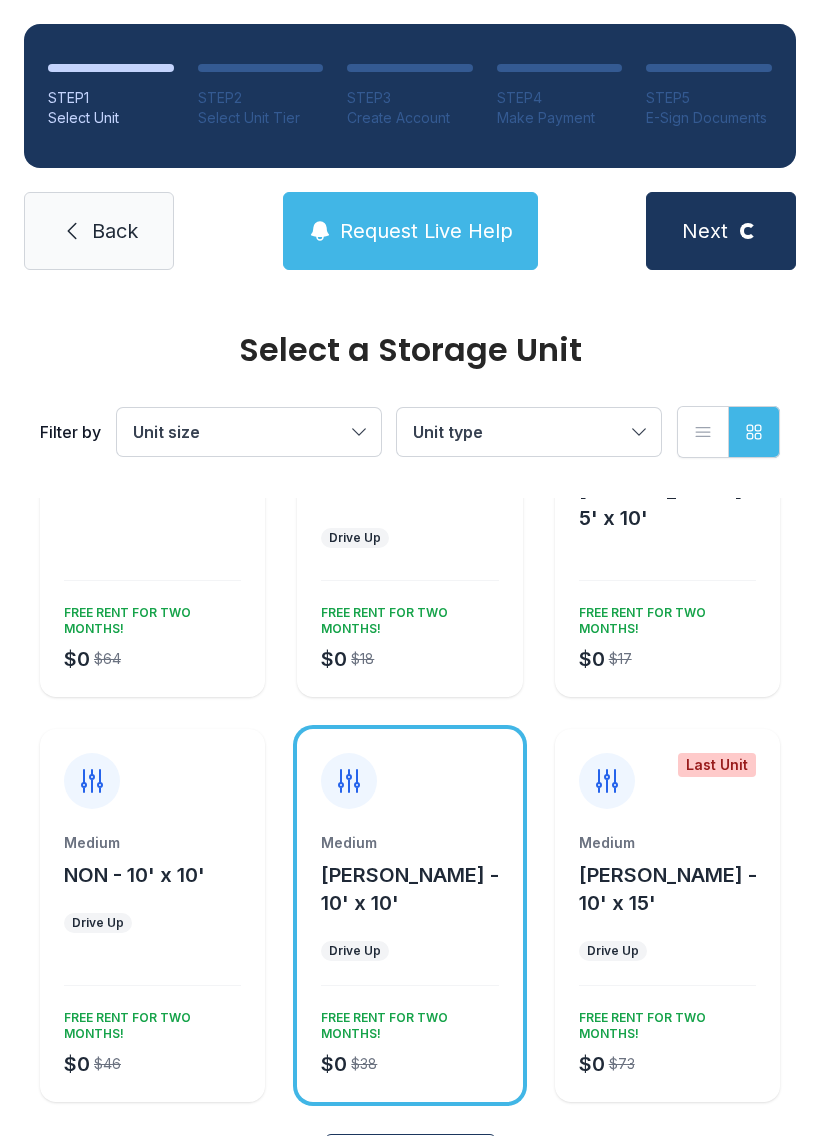 scroll, scrollTop: 0, scrollLeft: 0, axis: both 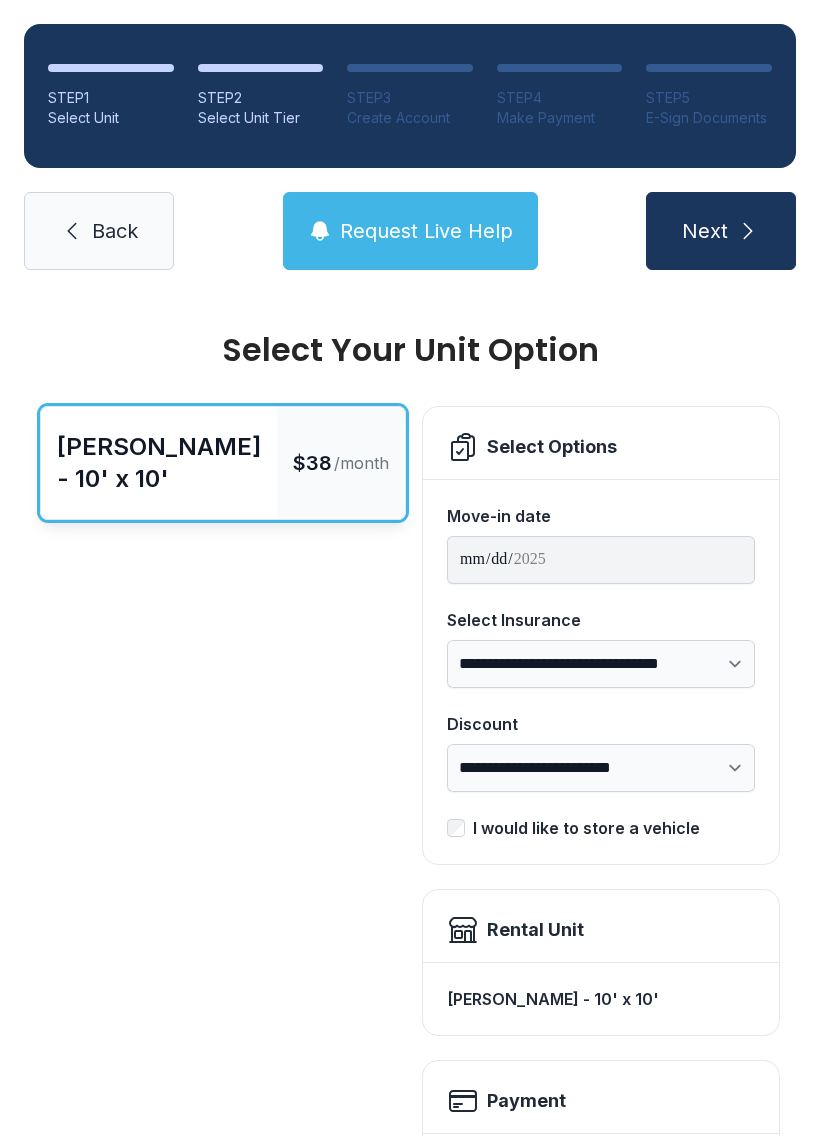 click on "Payment" at bounding box center [601, 1101] 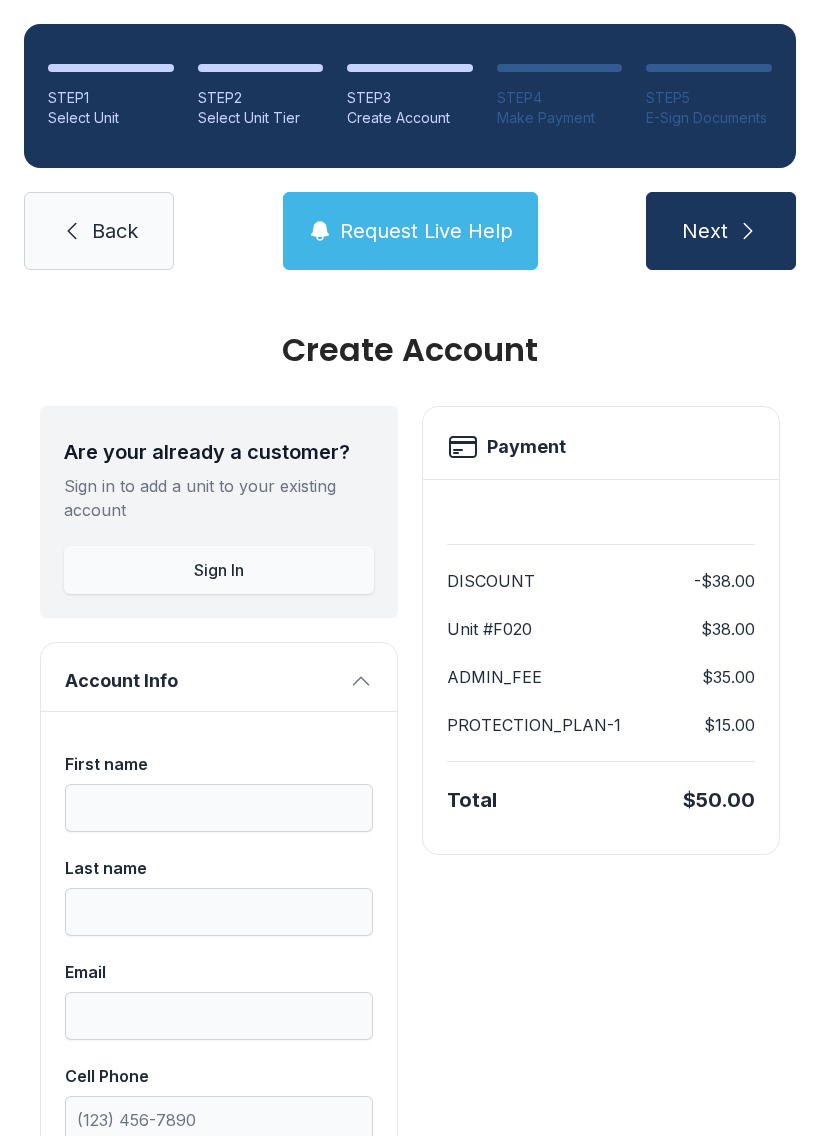 click on "Create Account" at bounding box center [410, 350] 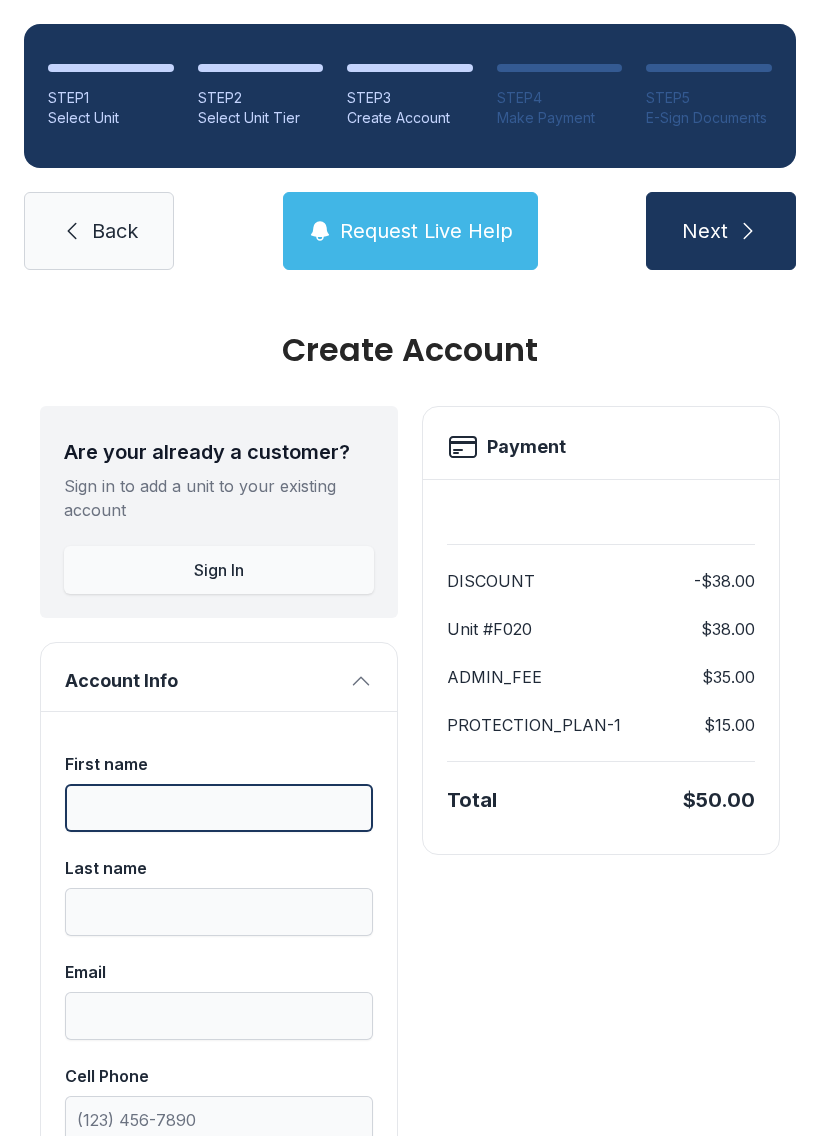 click on "First name" at bounding box center [219, 808] 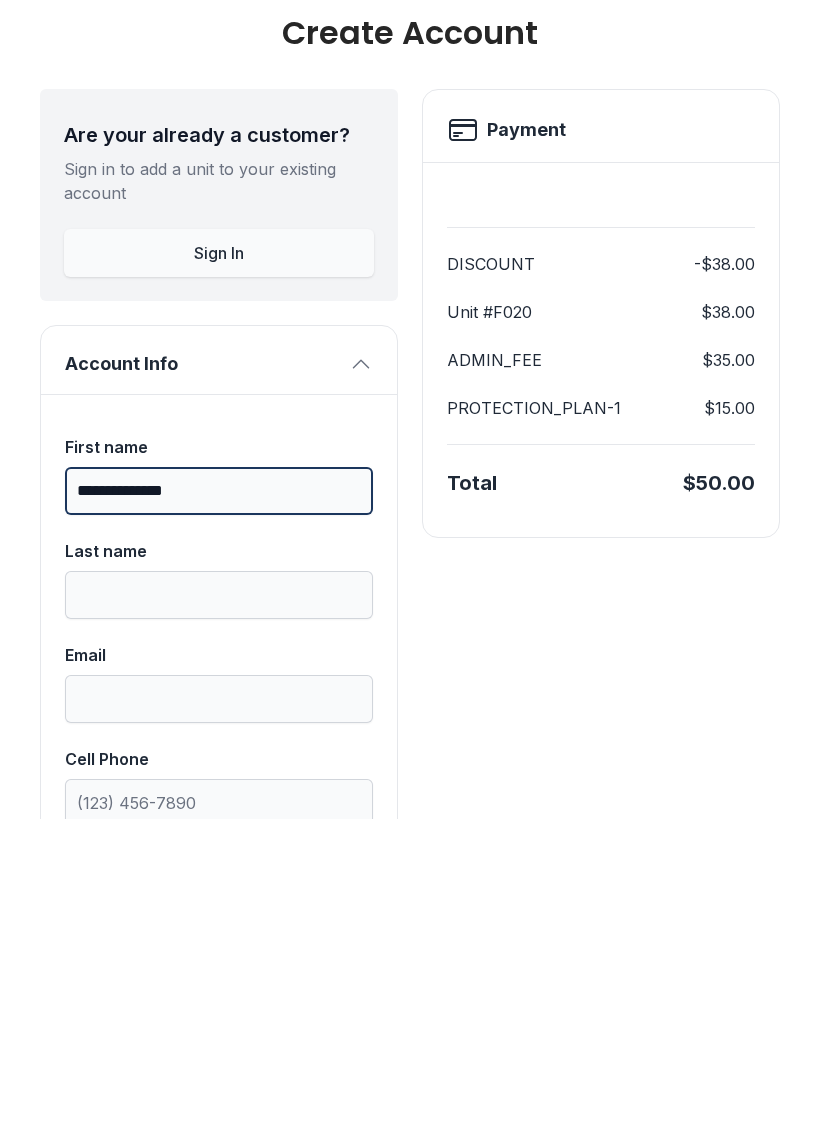 click on "Next" at bounding box center (721, 231) 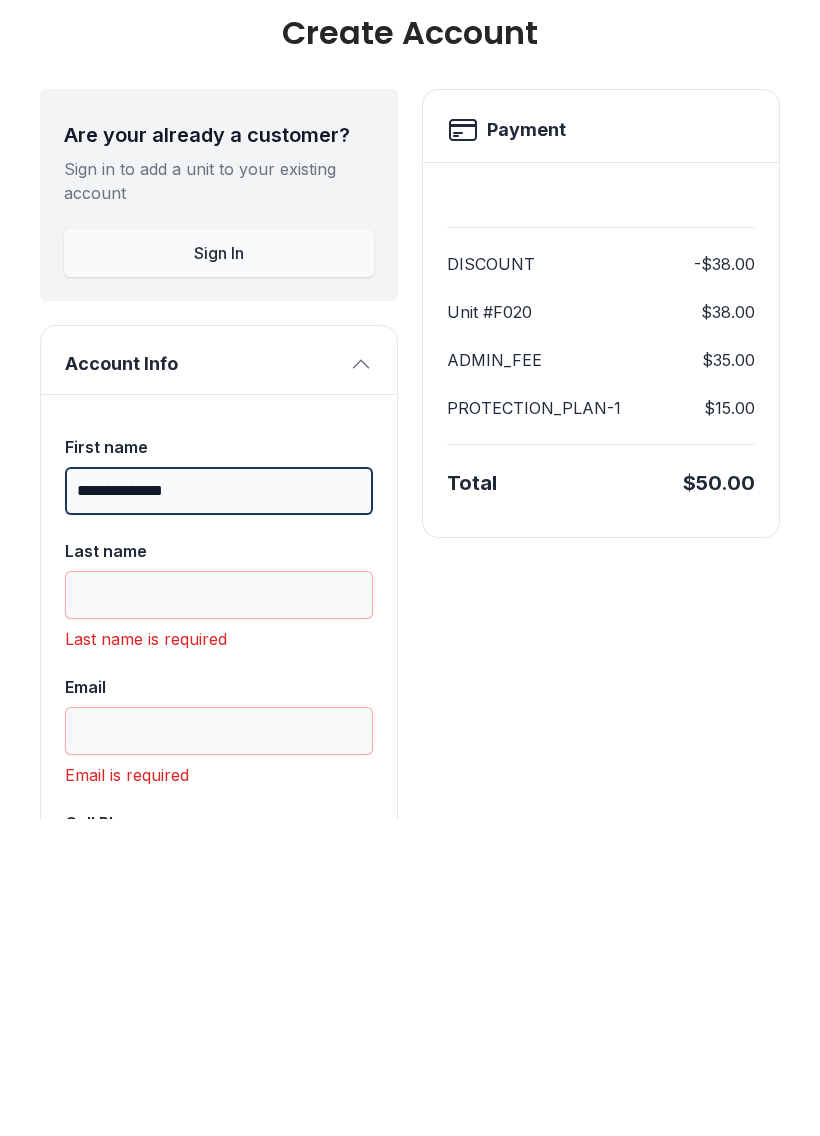 click on "**********" at bounding box center [219, 808] 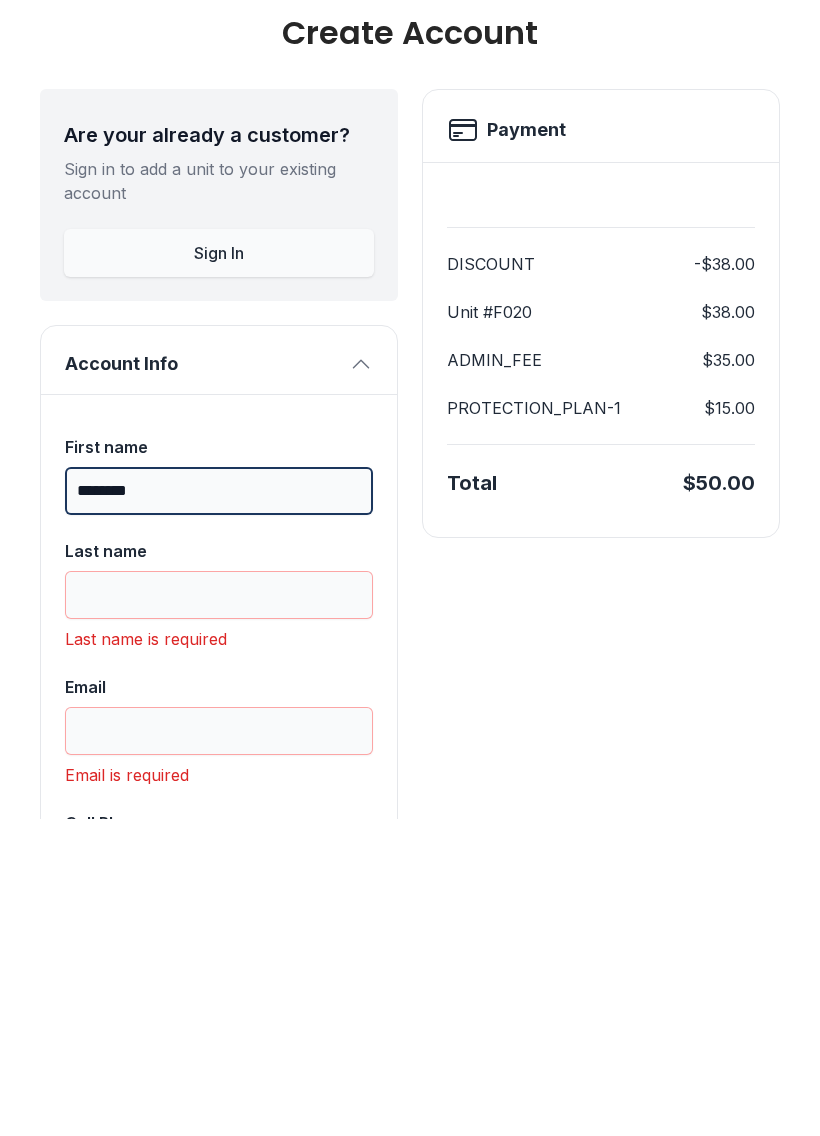 type on "*******" 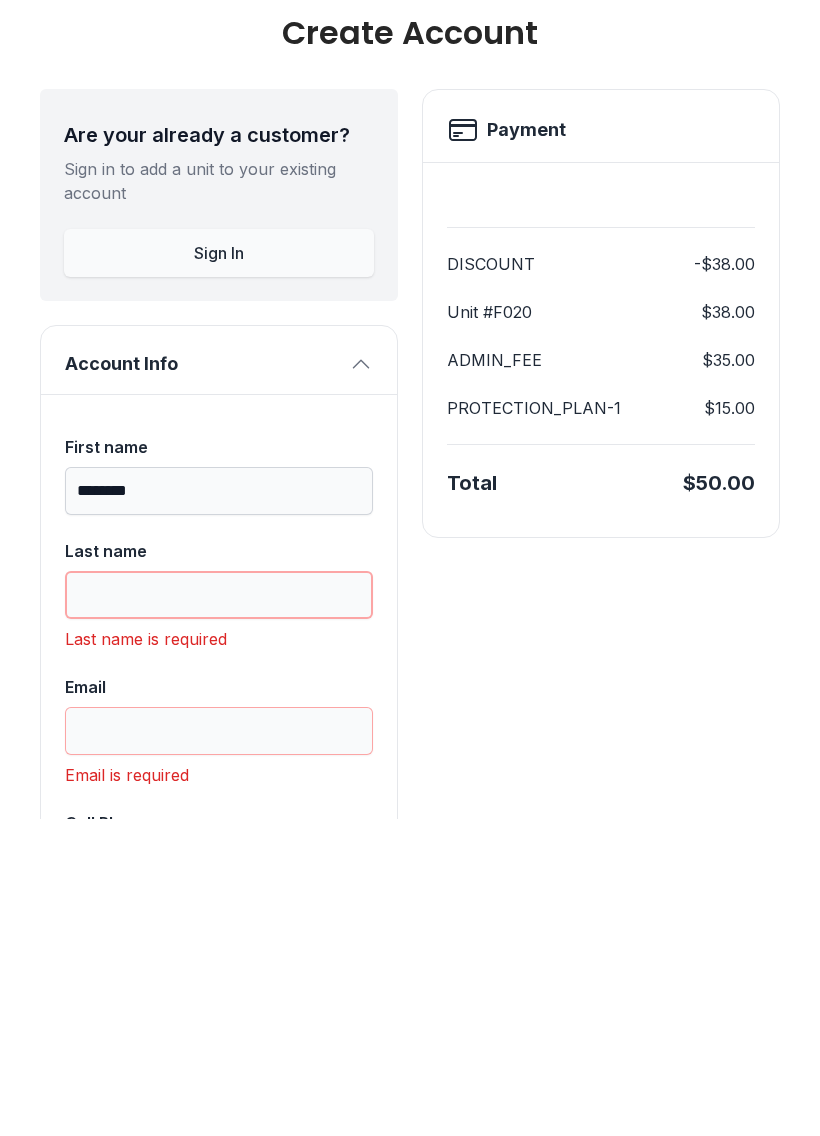 click on "Last name" at bounding box center (219, 912) 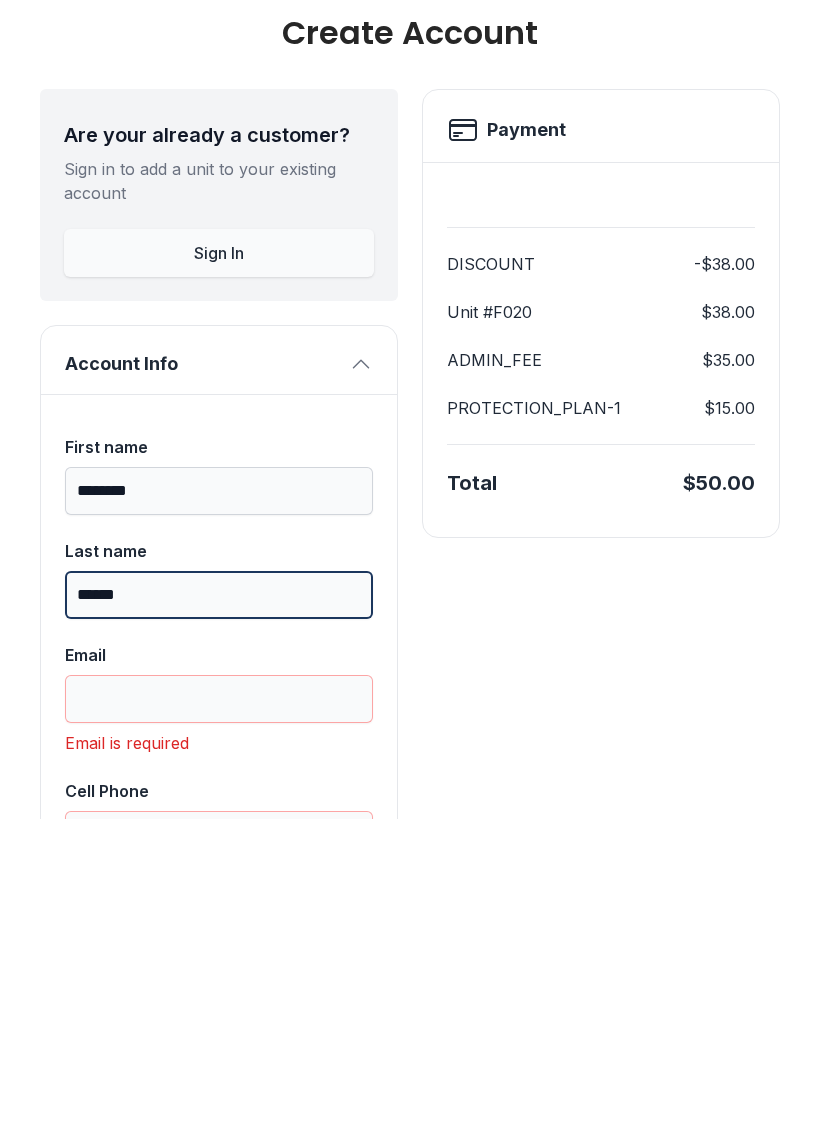 type on "******" 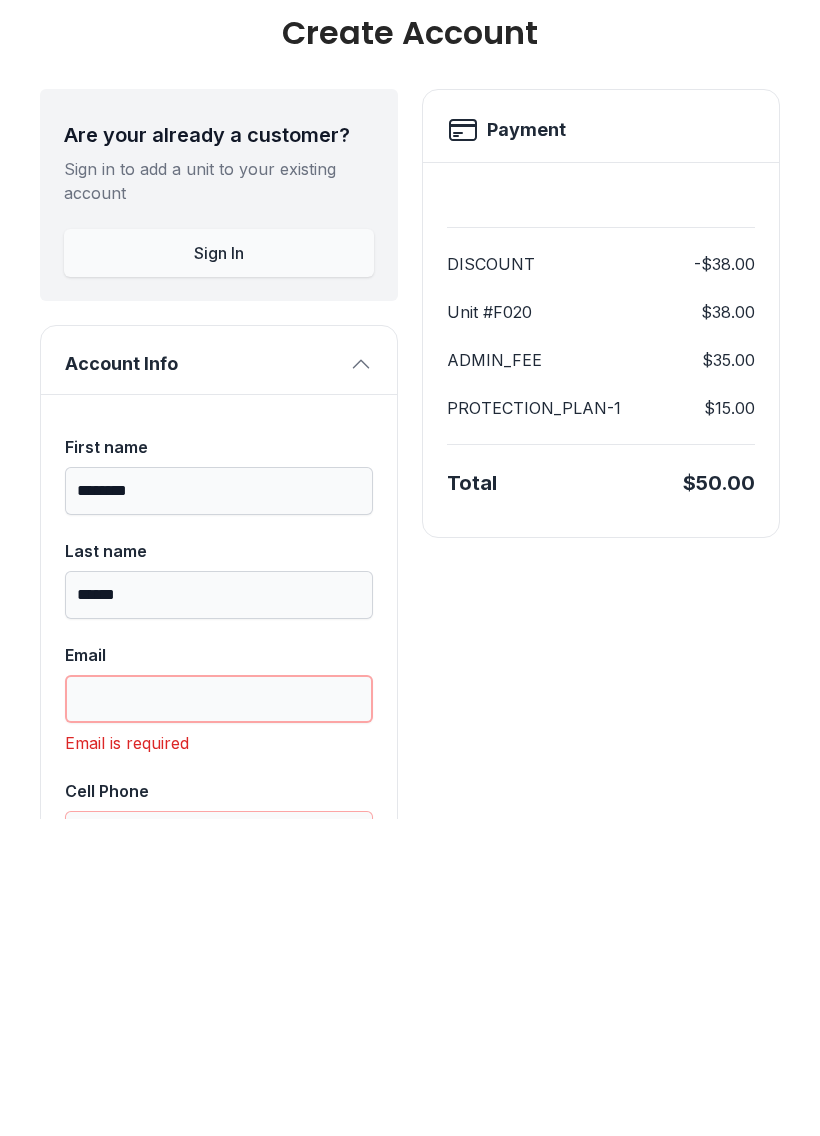 click on "Email" at bounding box center (219, 1016) 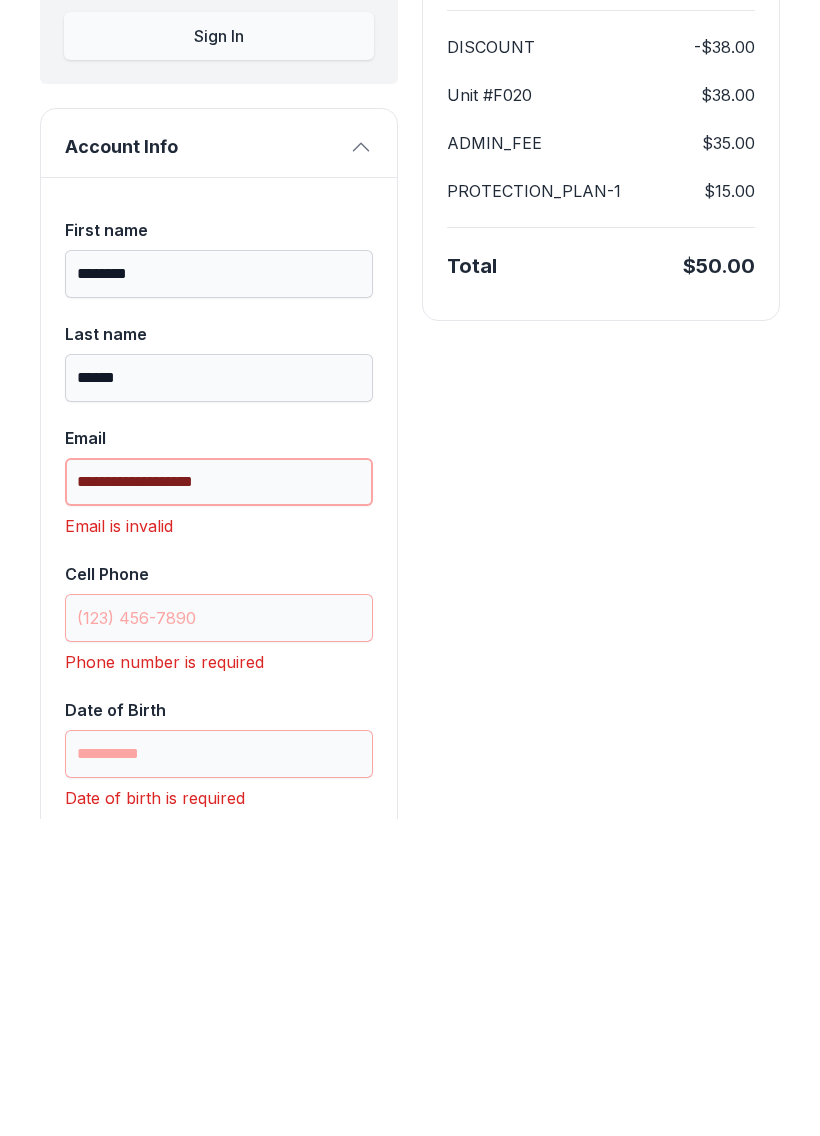 scroll, scrollTop: 220, scrollLeft: 0, axis: vertical 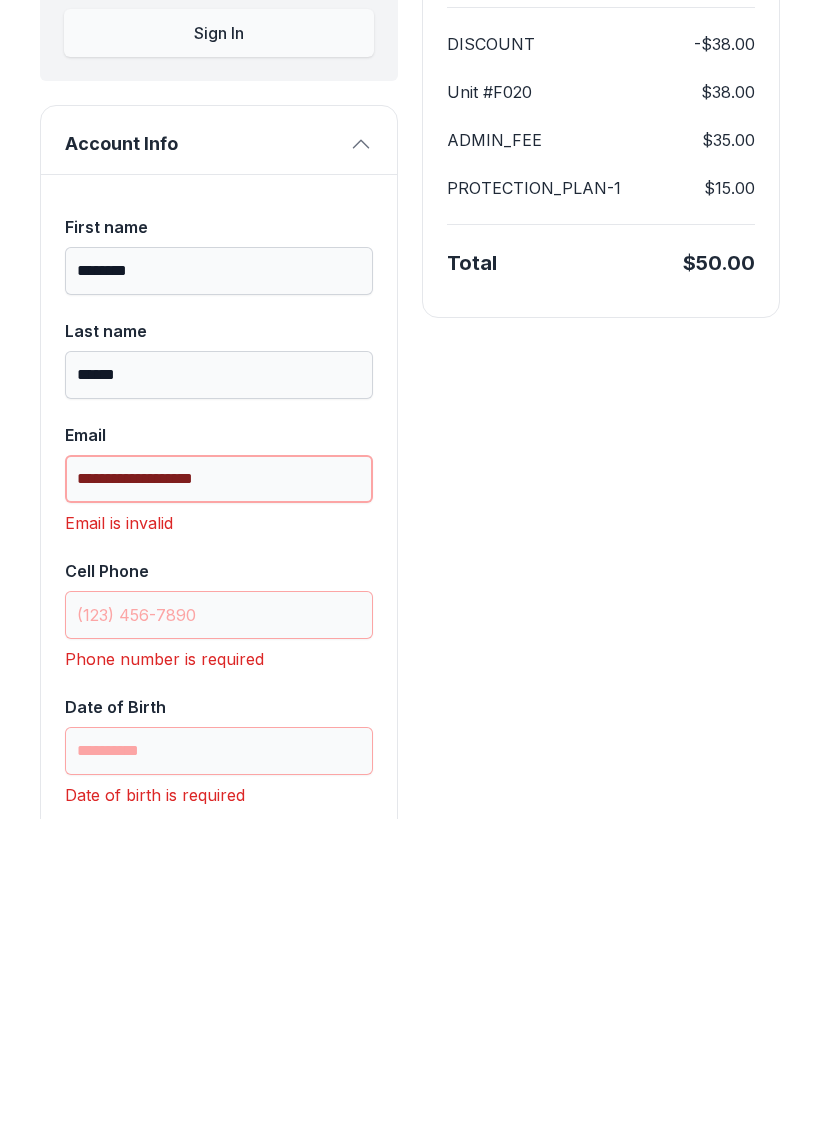 type on "**********" 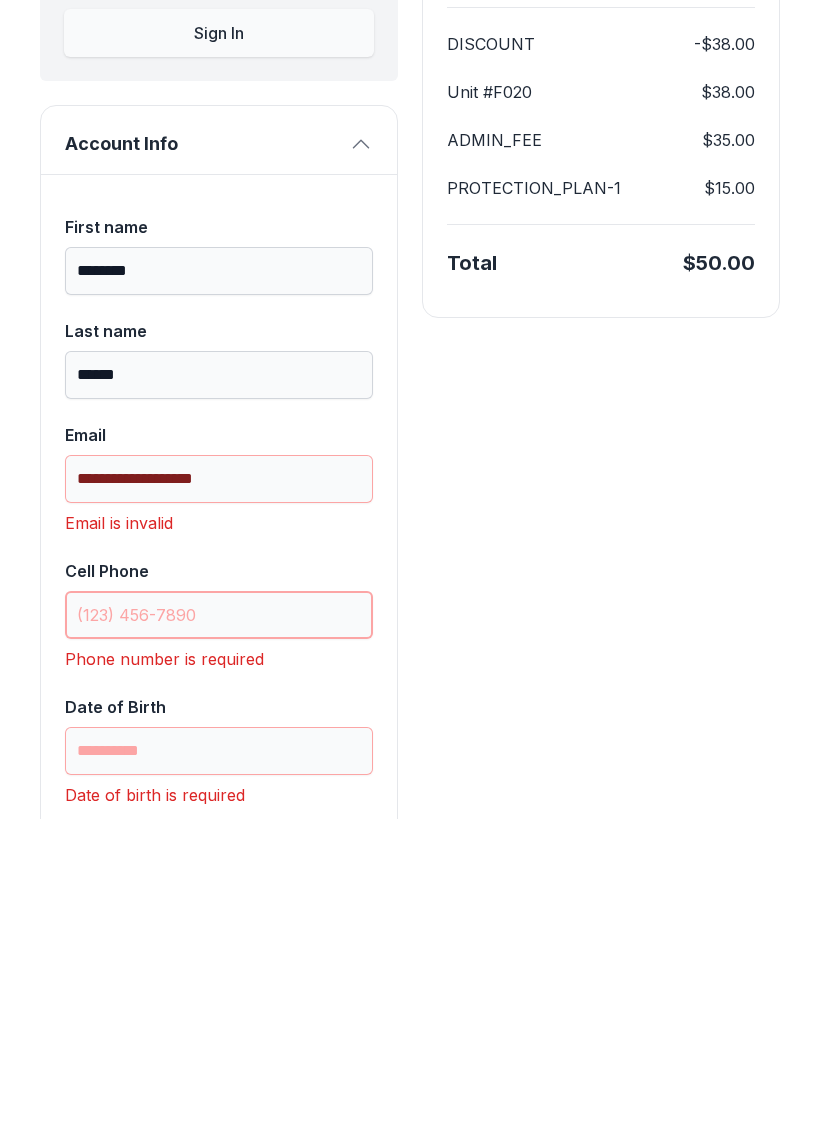 click on "Cell Phone" at bounding box center [219, 932] 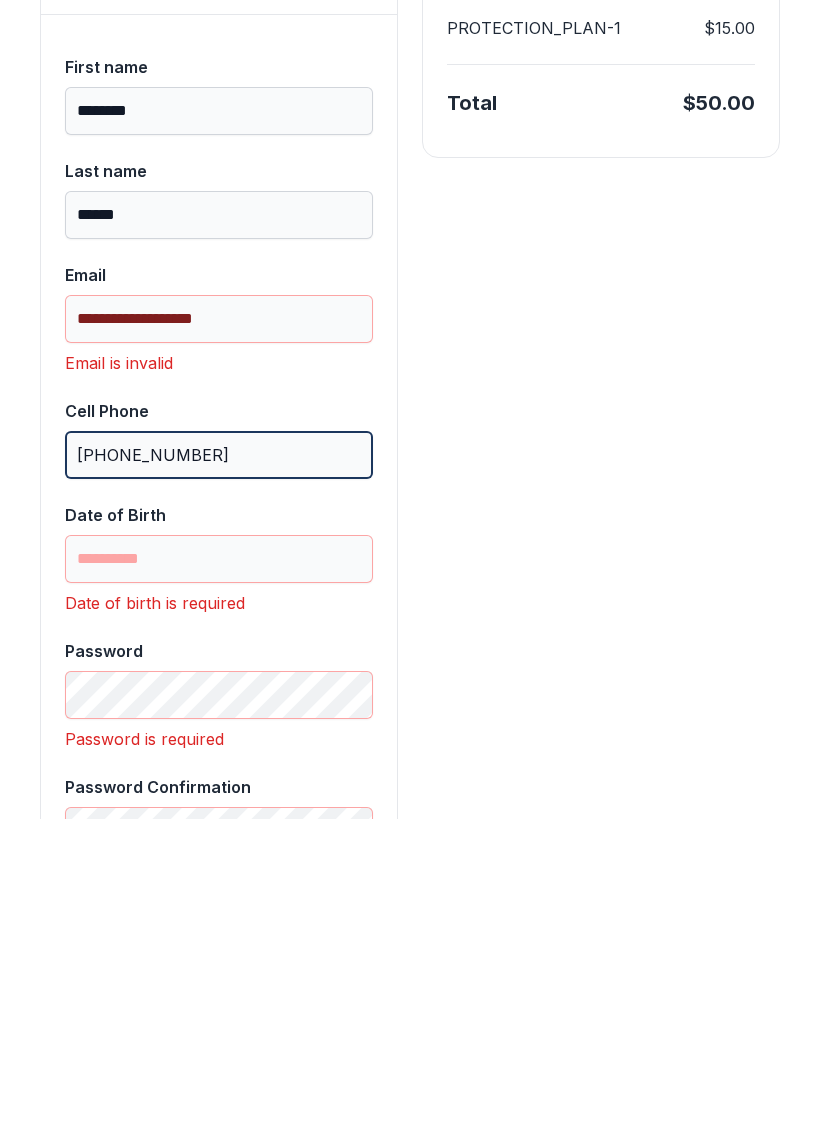 scroll, scrollTop: 381, scrollLeft: 0, axis: vertical 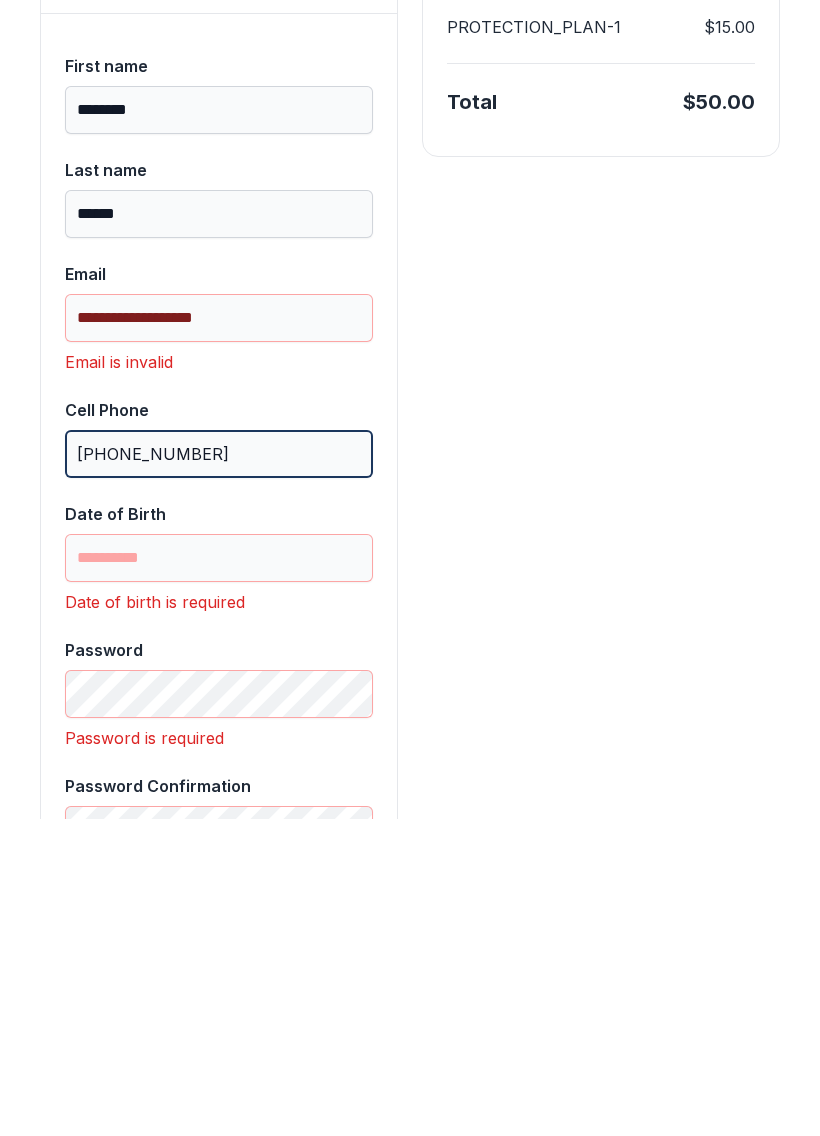 type on "[PHONE_NUMBER]" 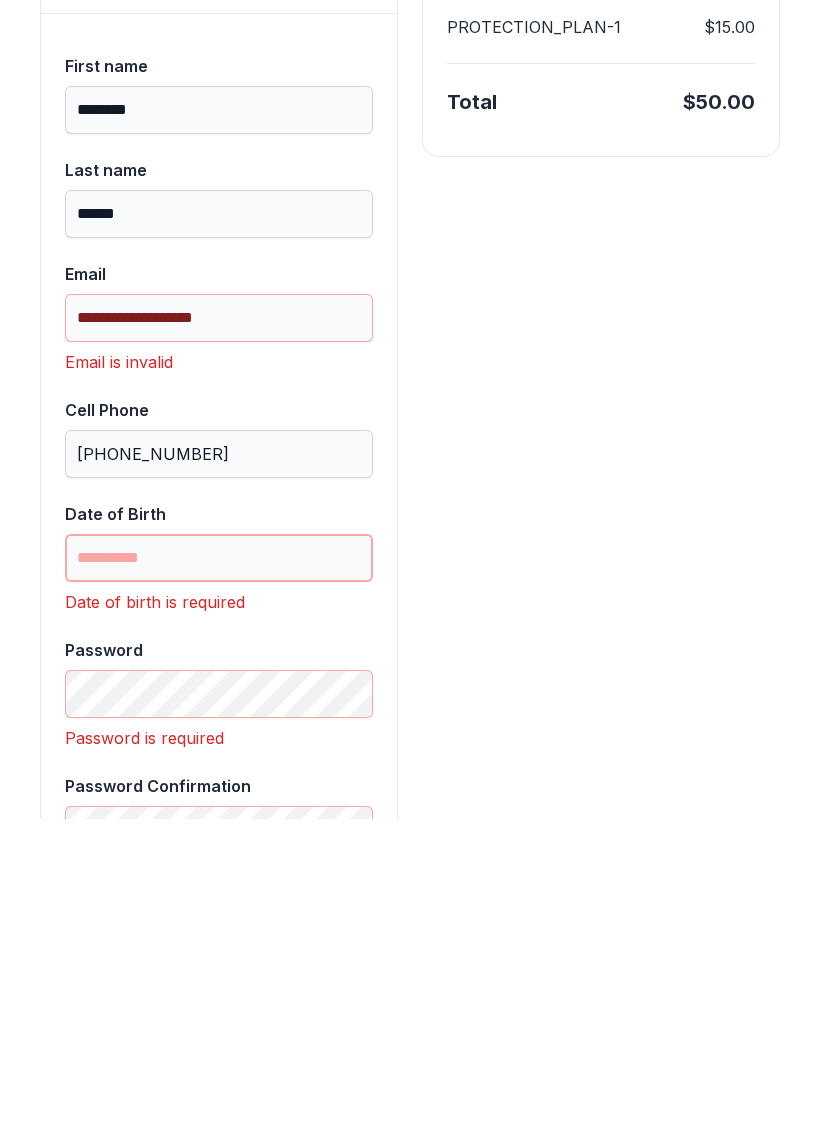 click on "Date of Birth" at bounding box center [219, 875] 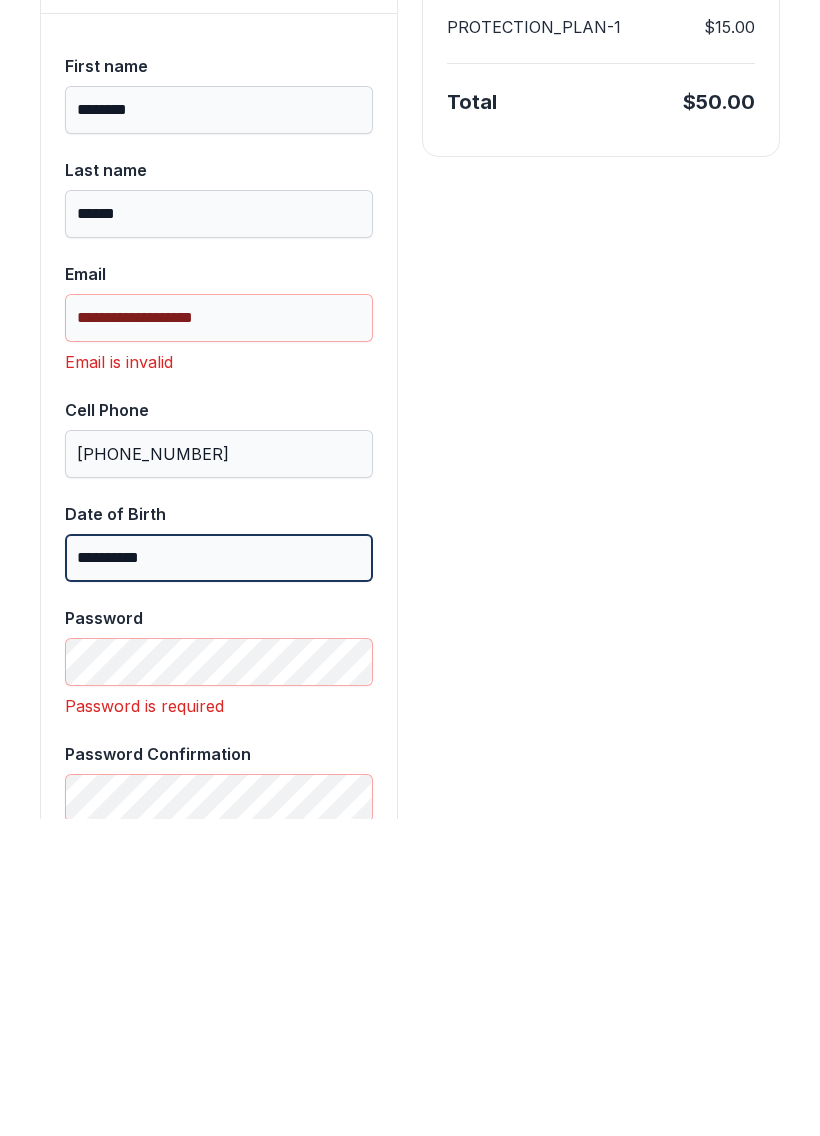 type on "**********" 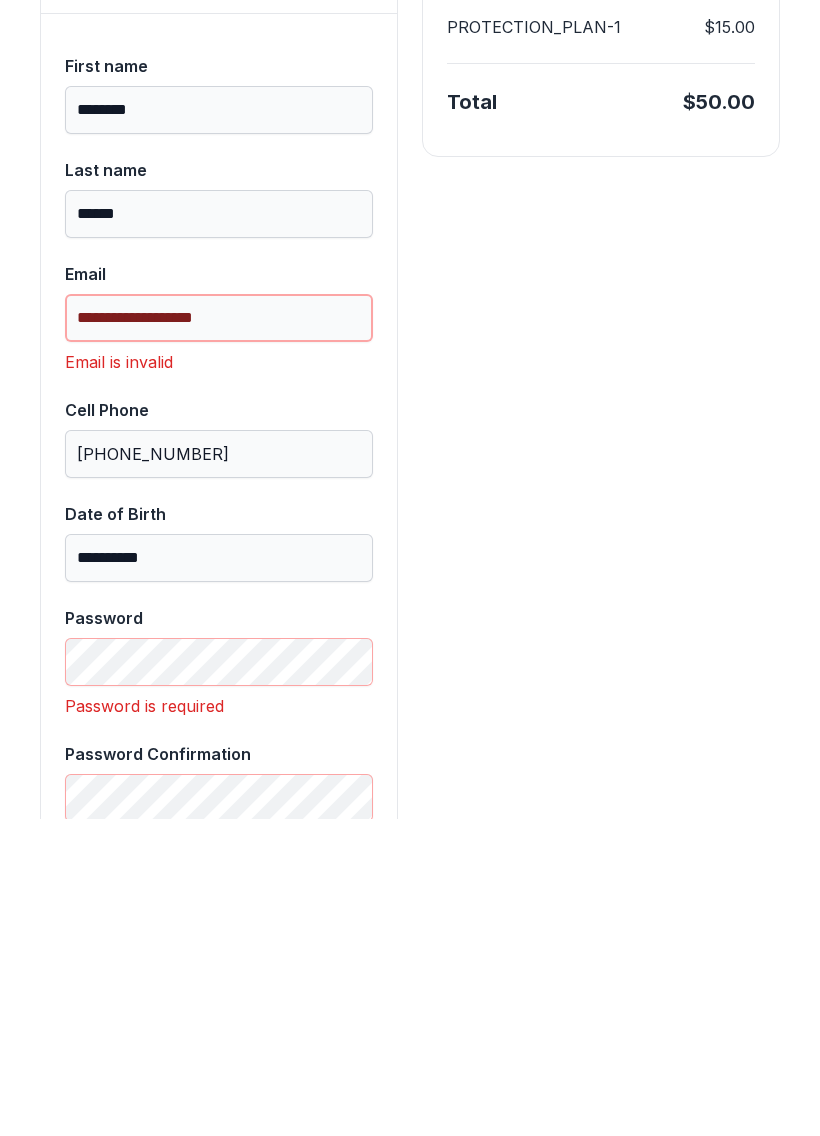 click on "**********" at bounding box center (219, 635) 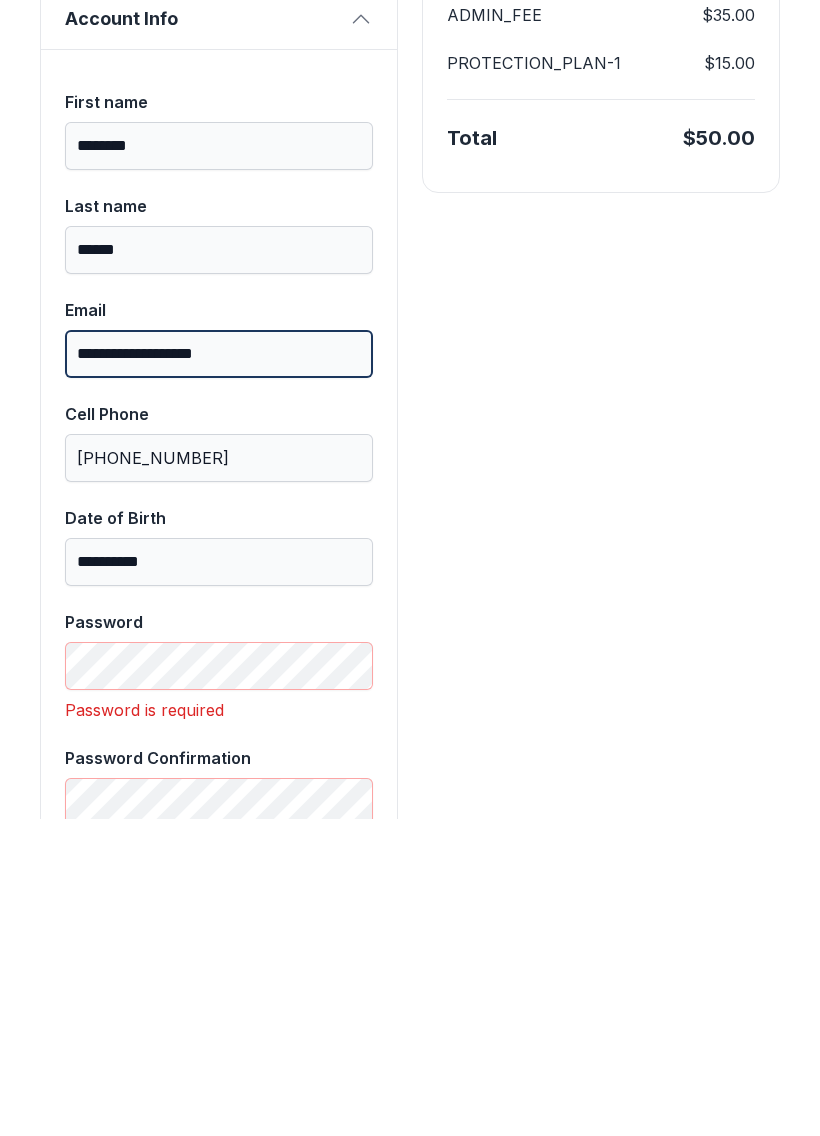 scroll, scrollTop: 365, scrollLeft: 0, axis: vertical 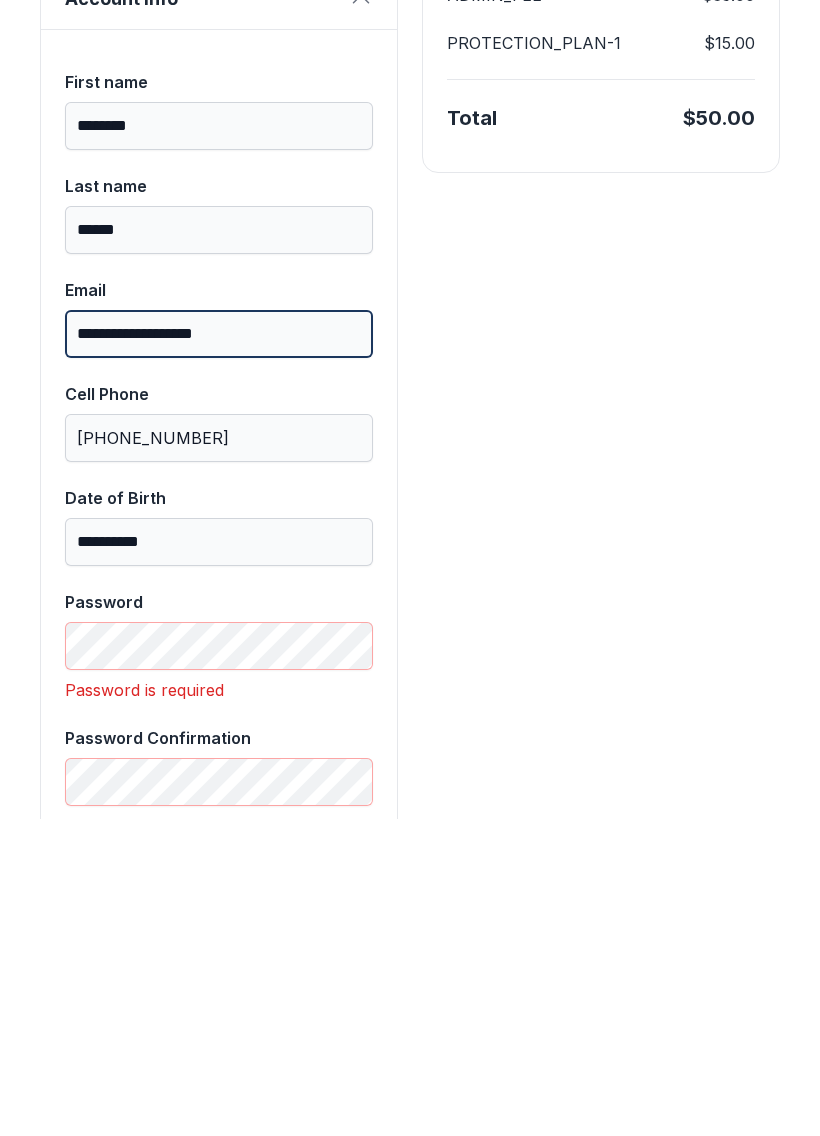 type on "**********" 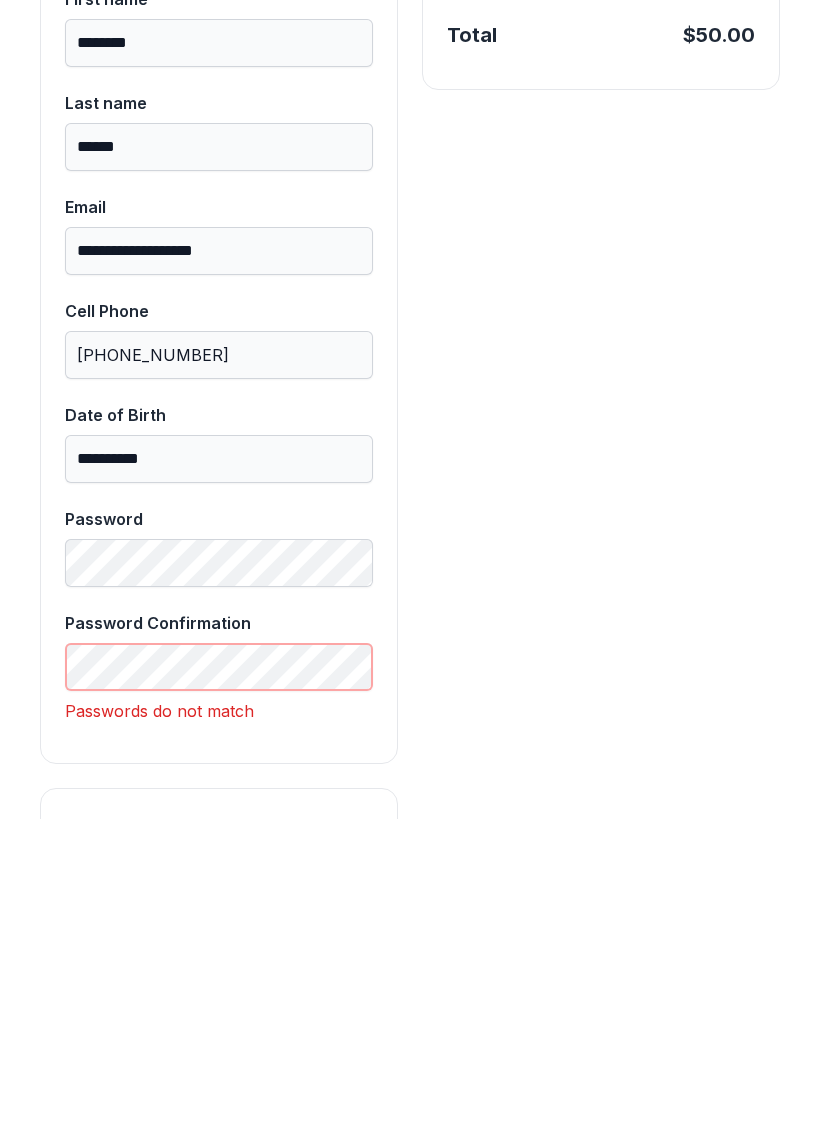 scroll, scrollTop: 463, scrollLeft: 0, axis: vertical 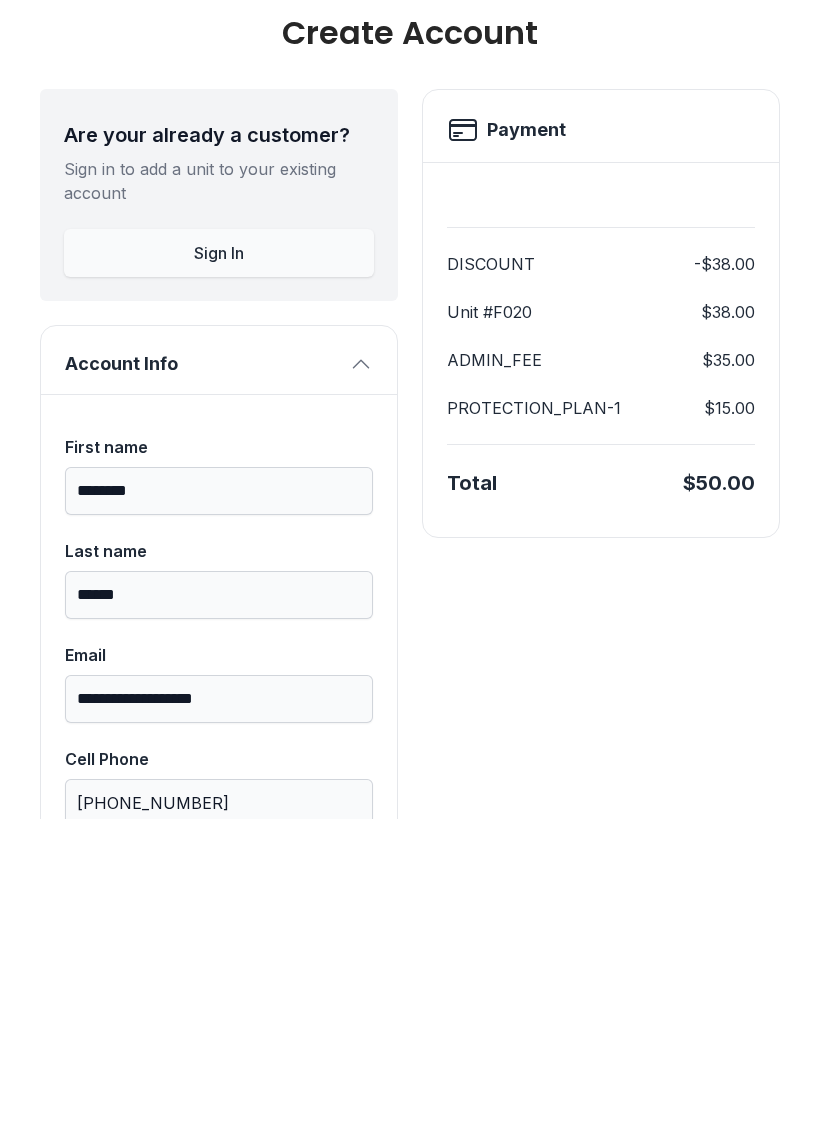 click on "Next" at bounding box center (721, 231) 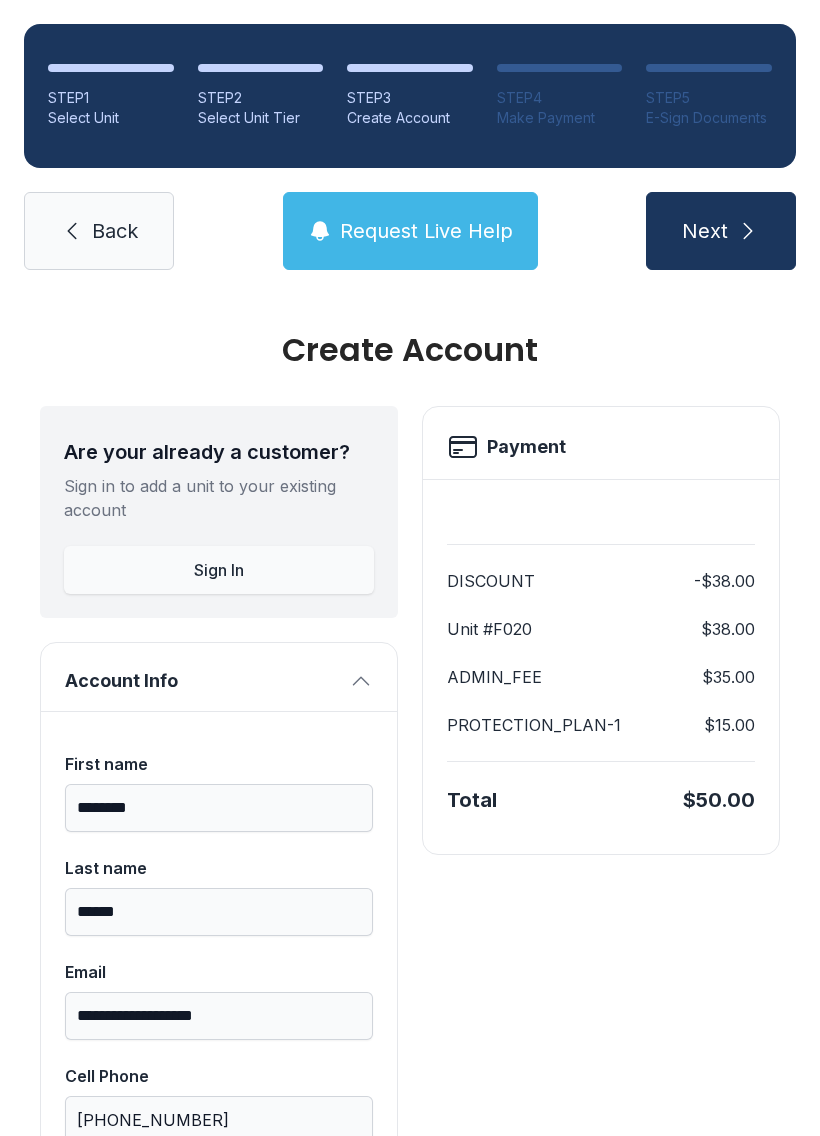 scroll, scrollTop: 0, scrollLeft: 0, axis: both 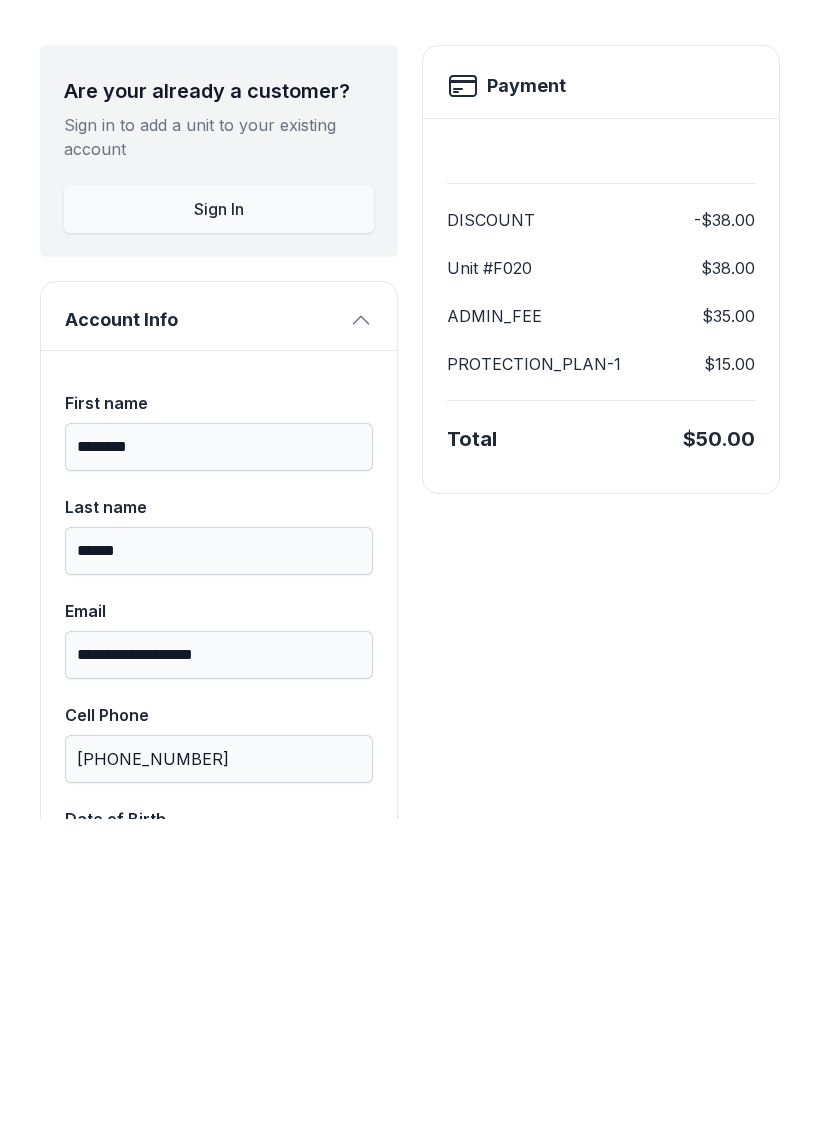 click 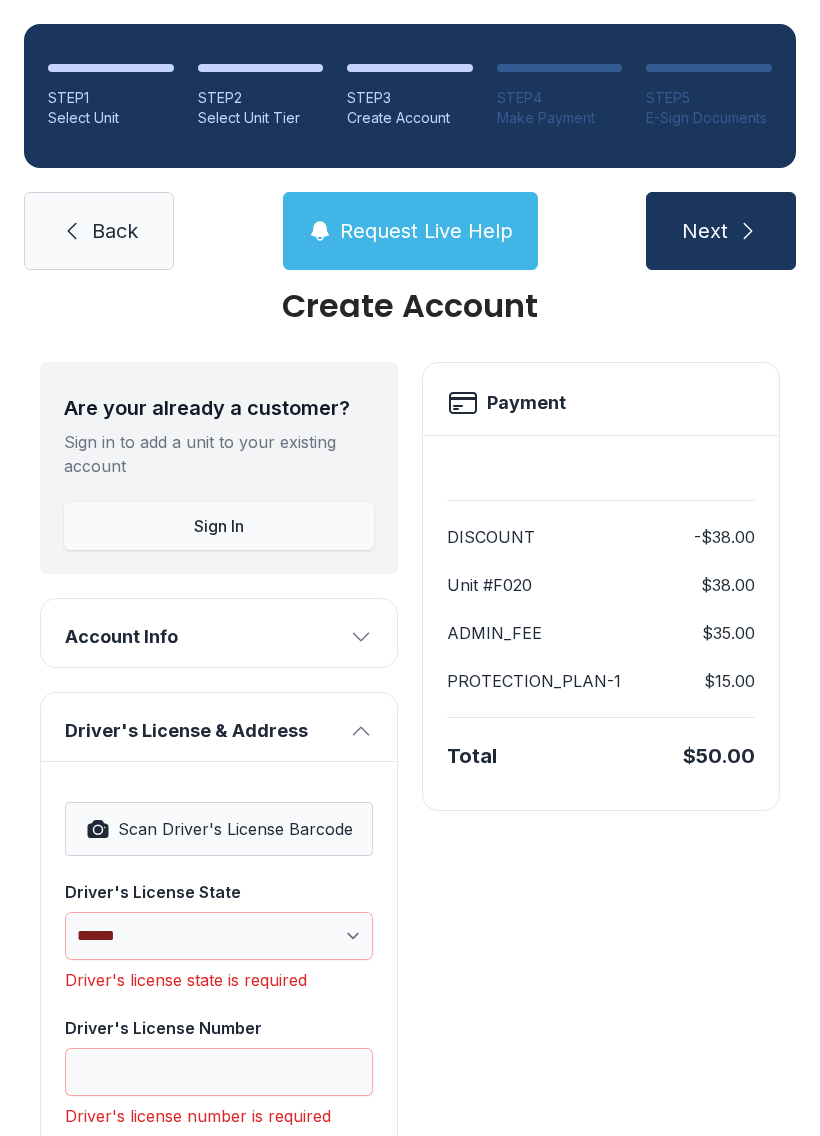 click on "Sign In" at bounding box center [219, 526] 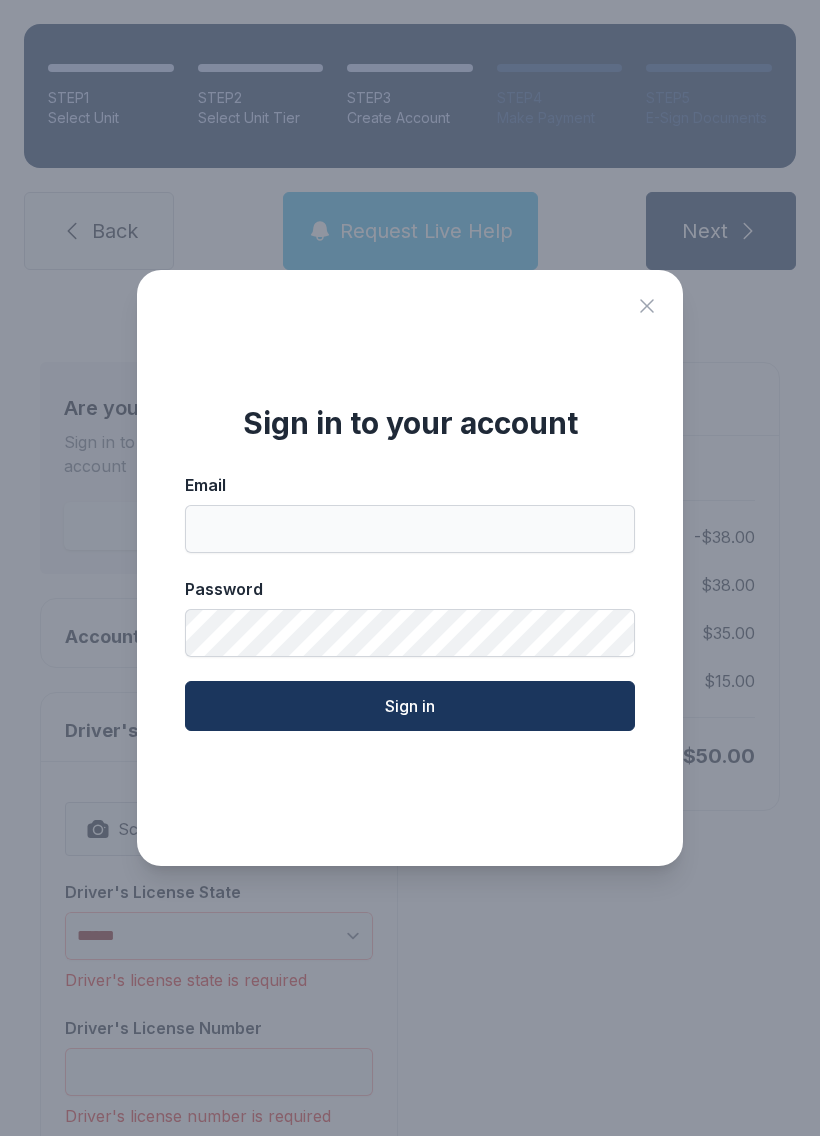 click 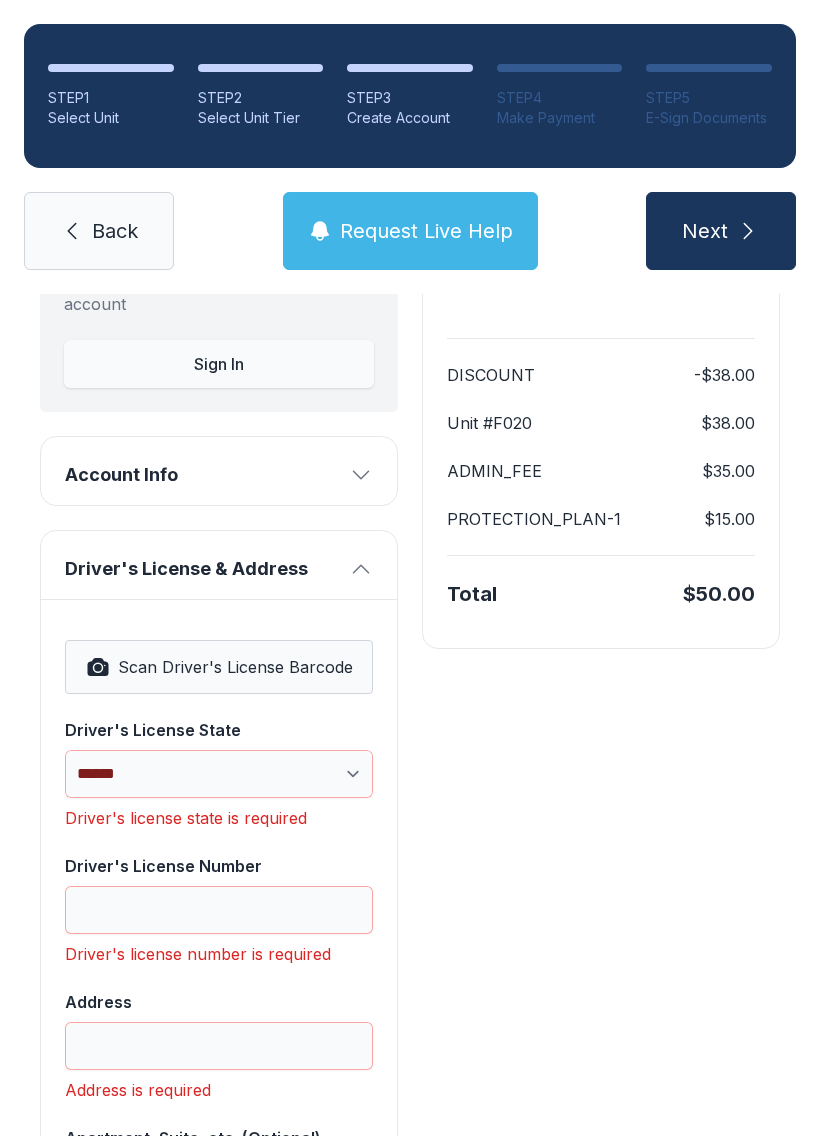 scroll, scrollTop: 207, scrollLeft: 0, axis: vertical 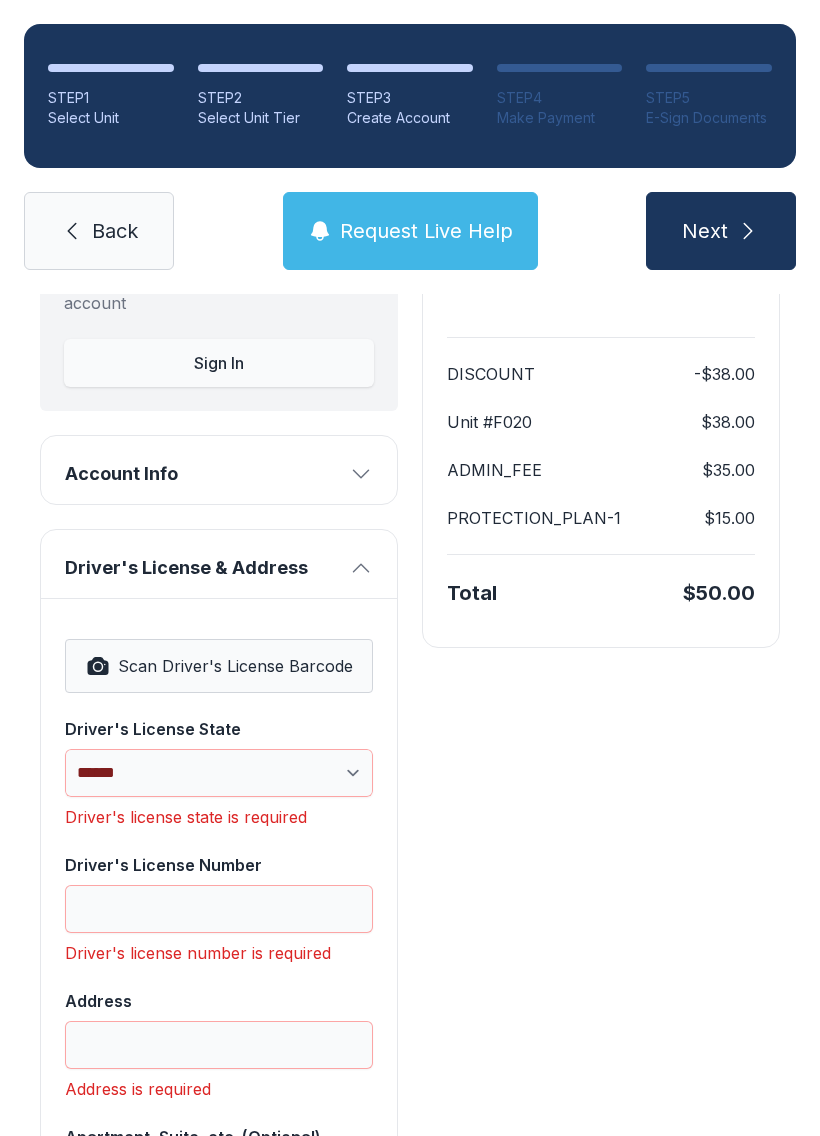 click on "Scan Driver's License Barcode" at bounding box center (235, 666) 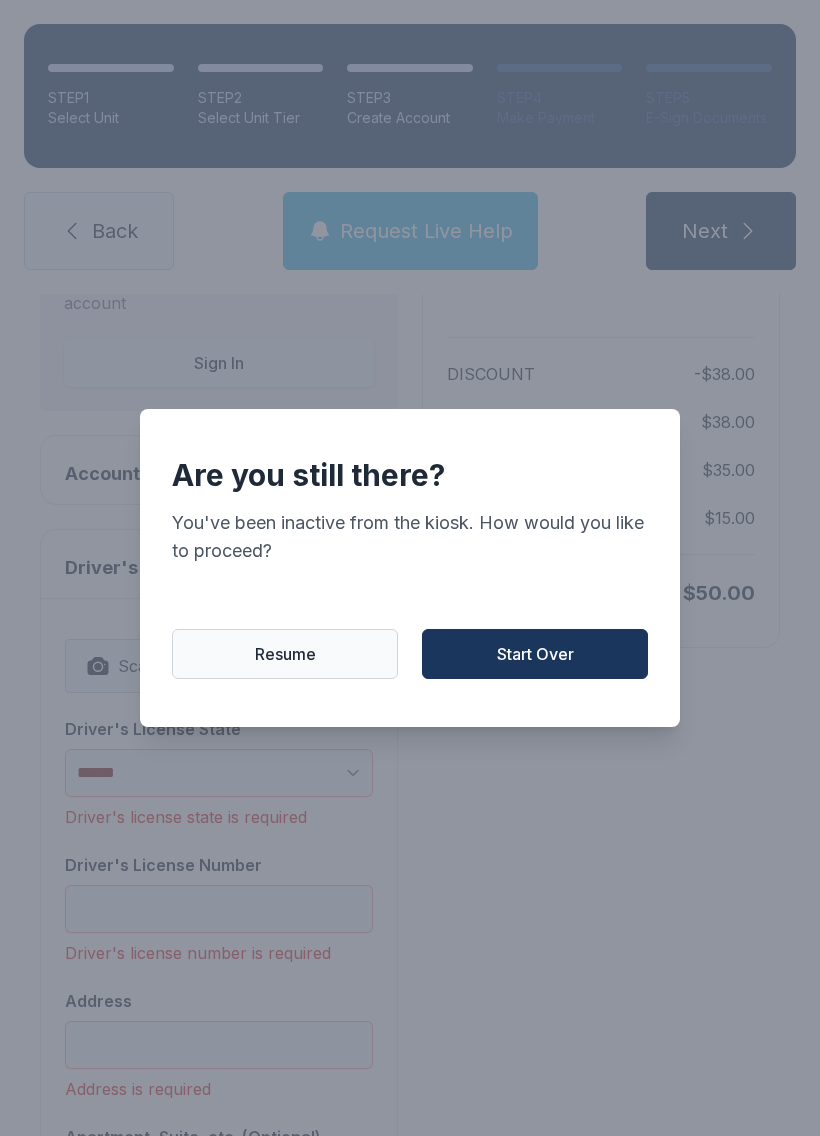 click on "Resume" at bounding box center (285, 654) 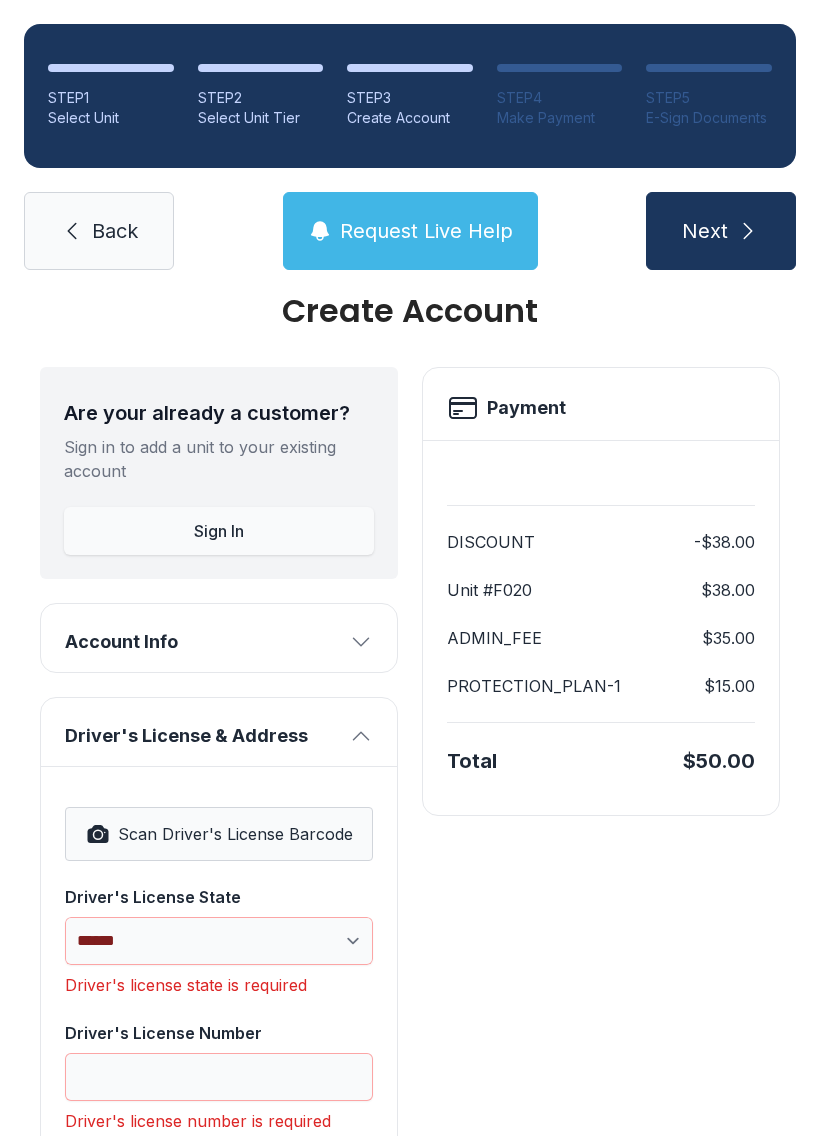scroll, scrollTop: 50, scrollLeft: 0, axis: vertical 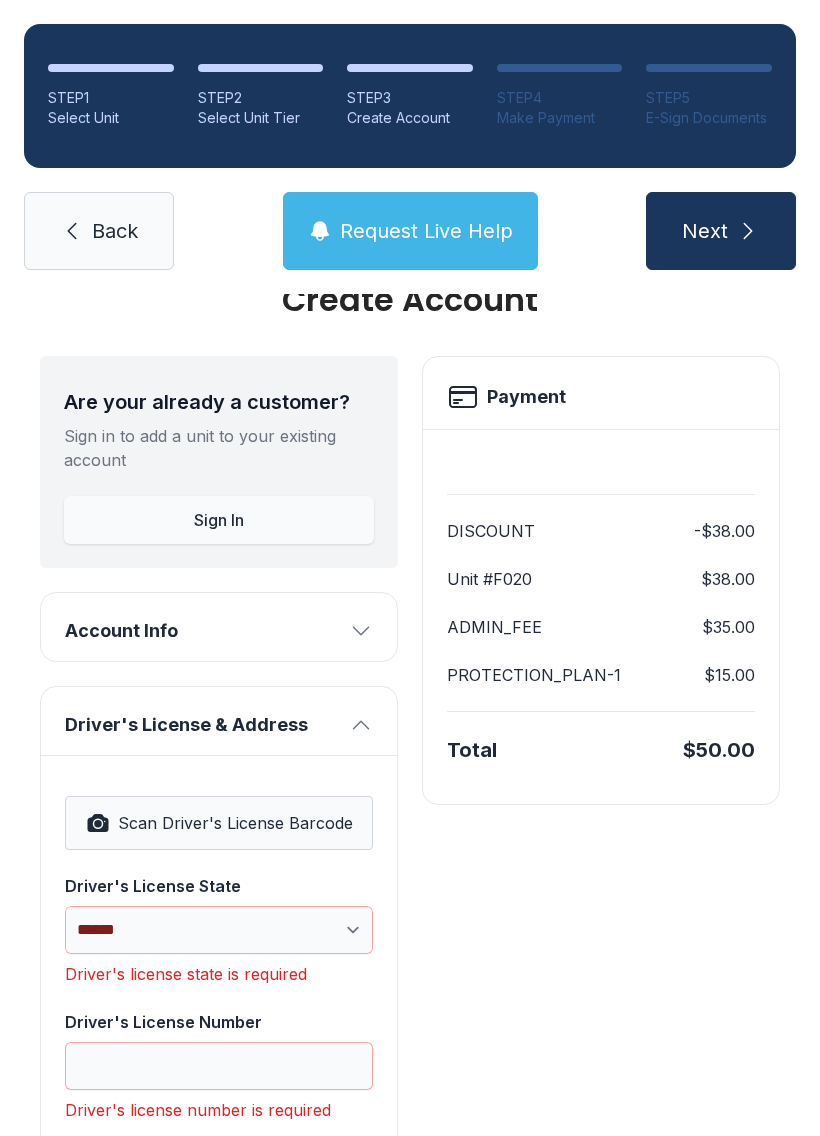 click on "Sign In" at bounding box center (219, 520) 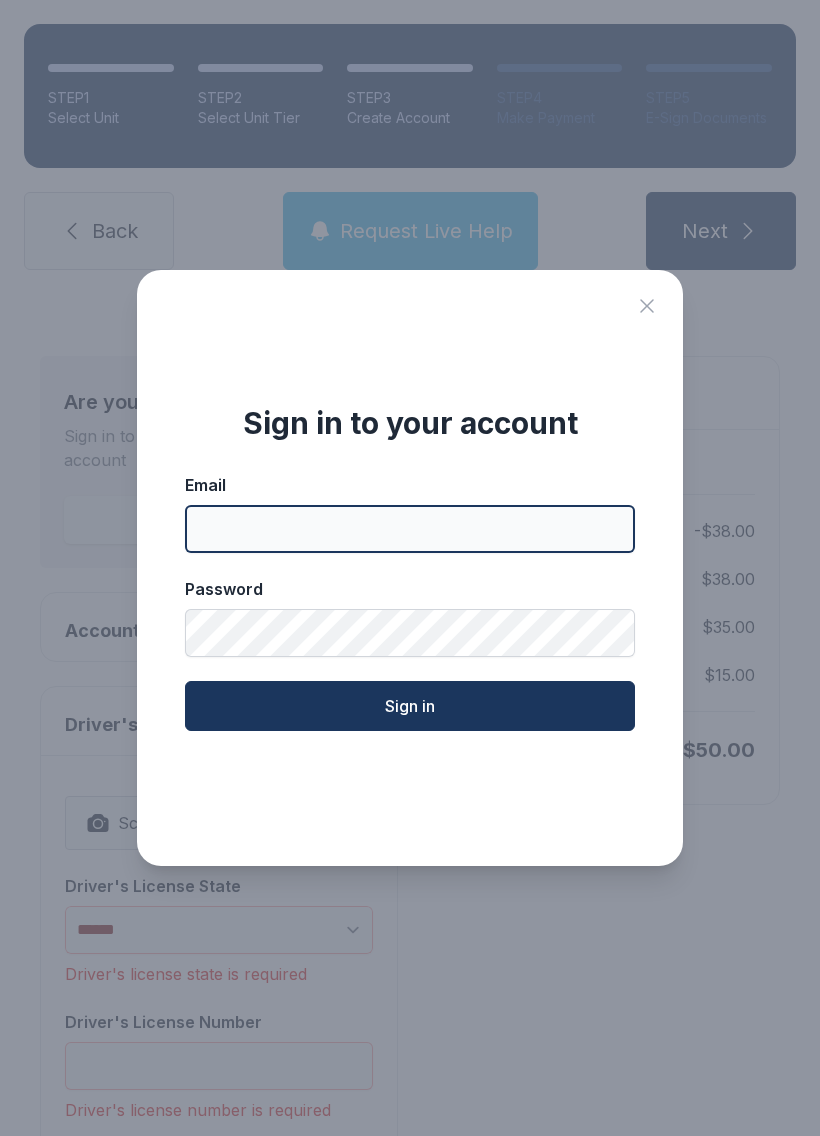 click on "Email" at bounding box center [410, 529] 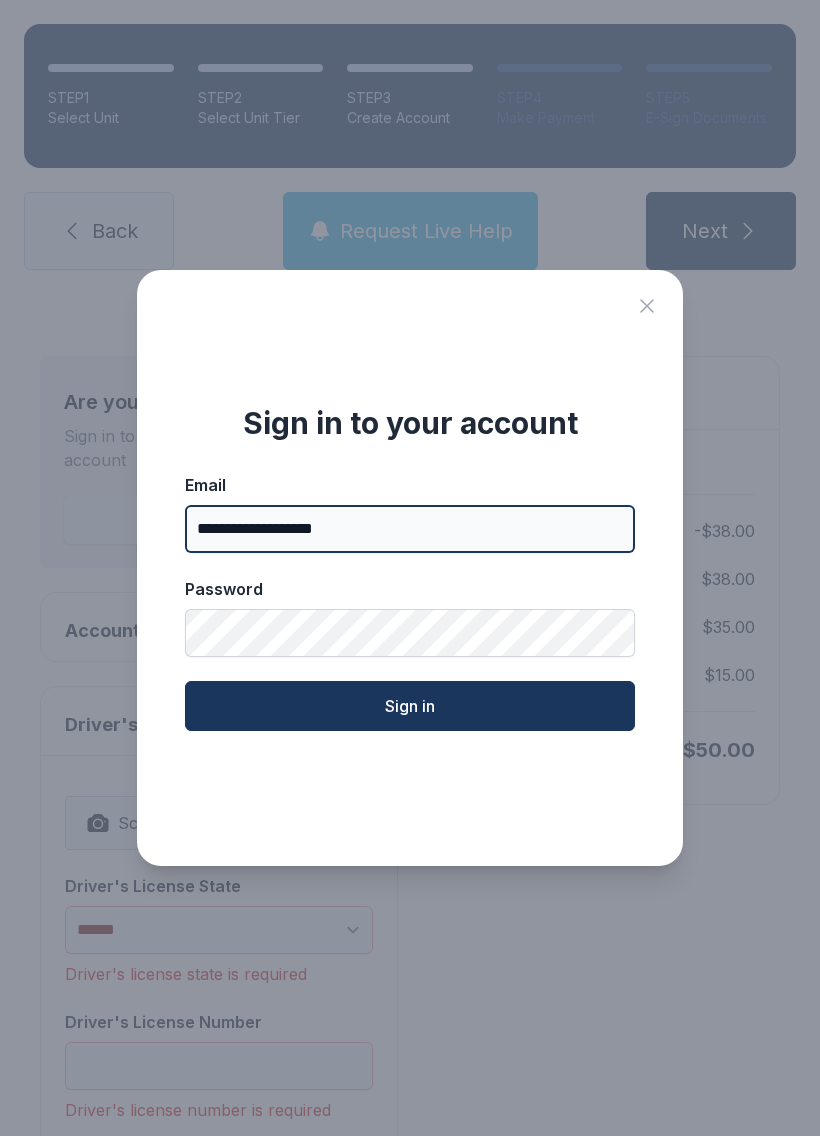 type on "**********" 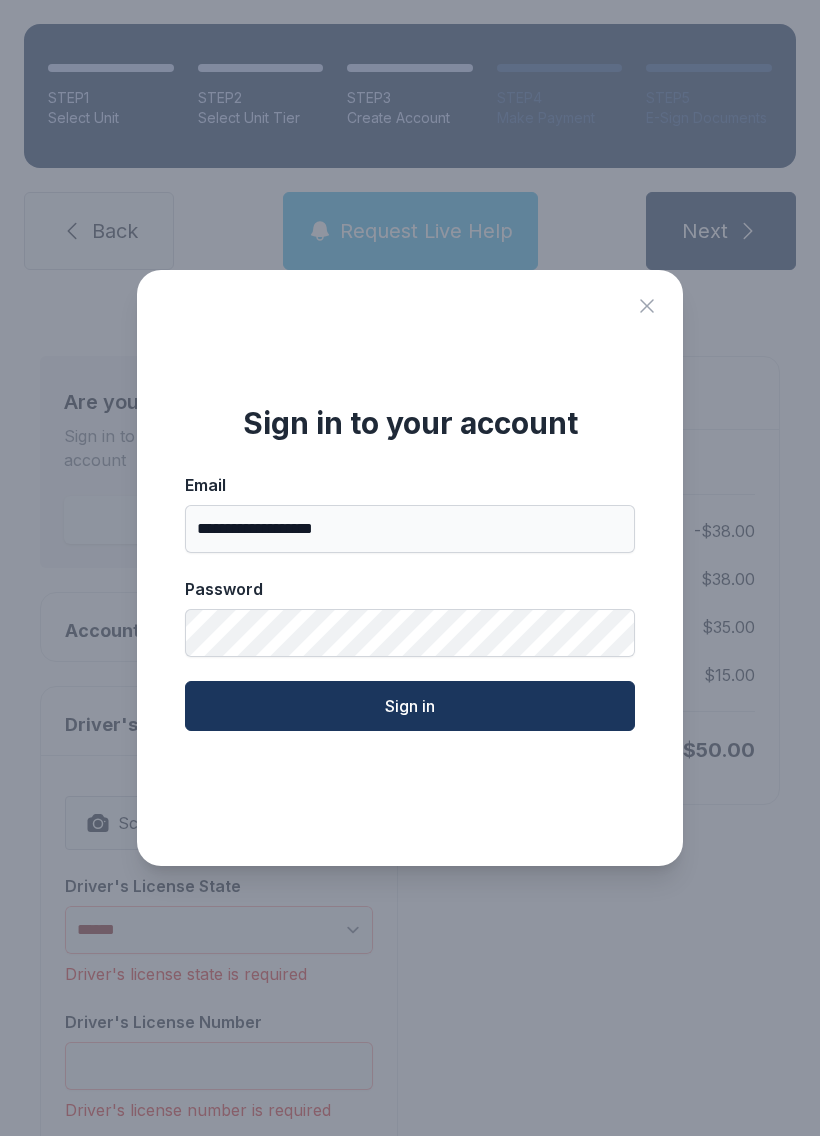 click on "Sign in" 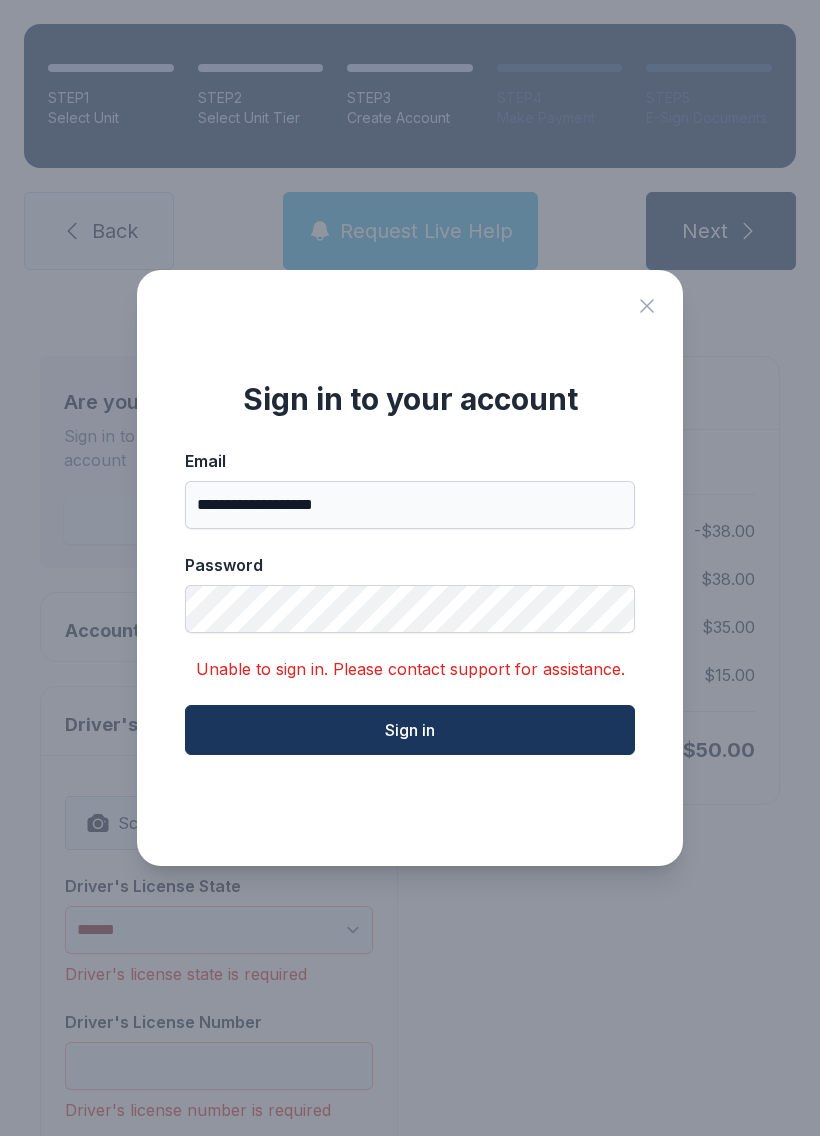 click 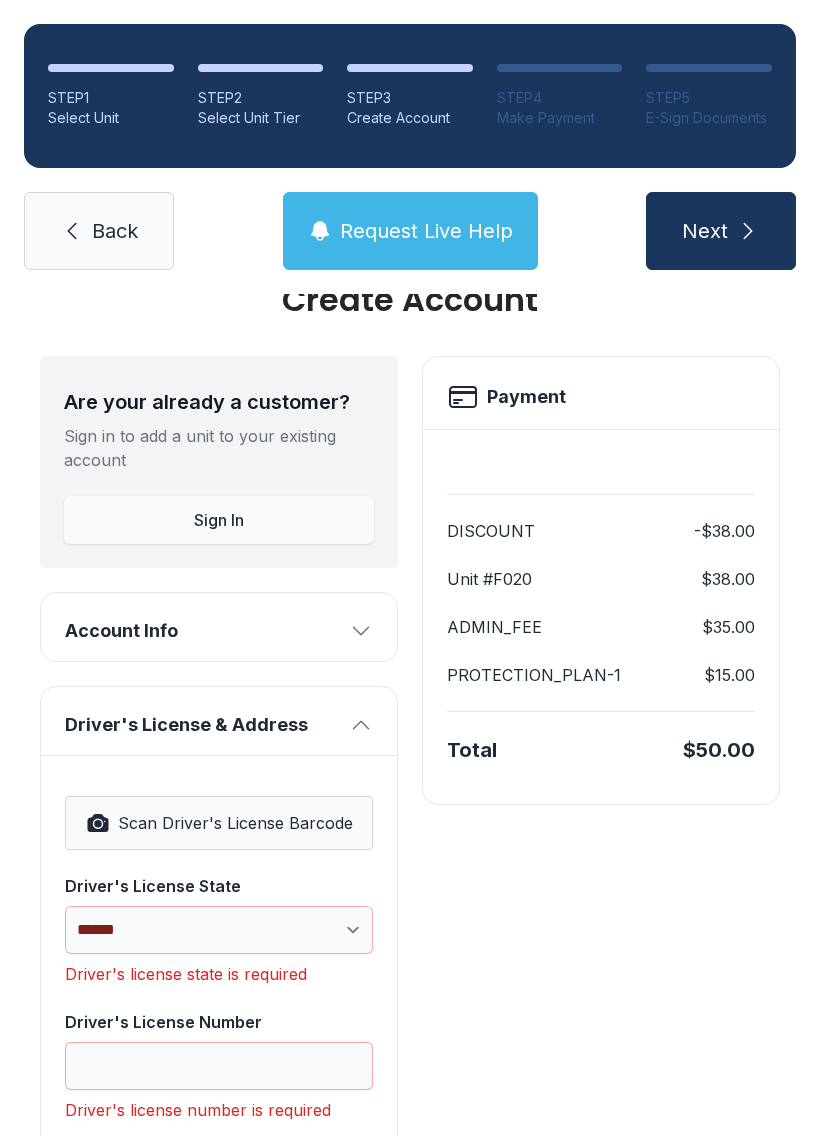 click on "Request Live Help" at bounding box center [426, 231] 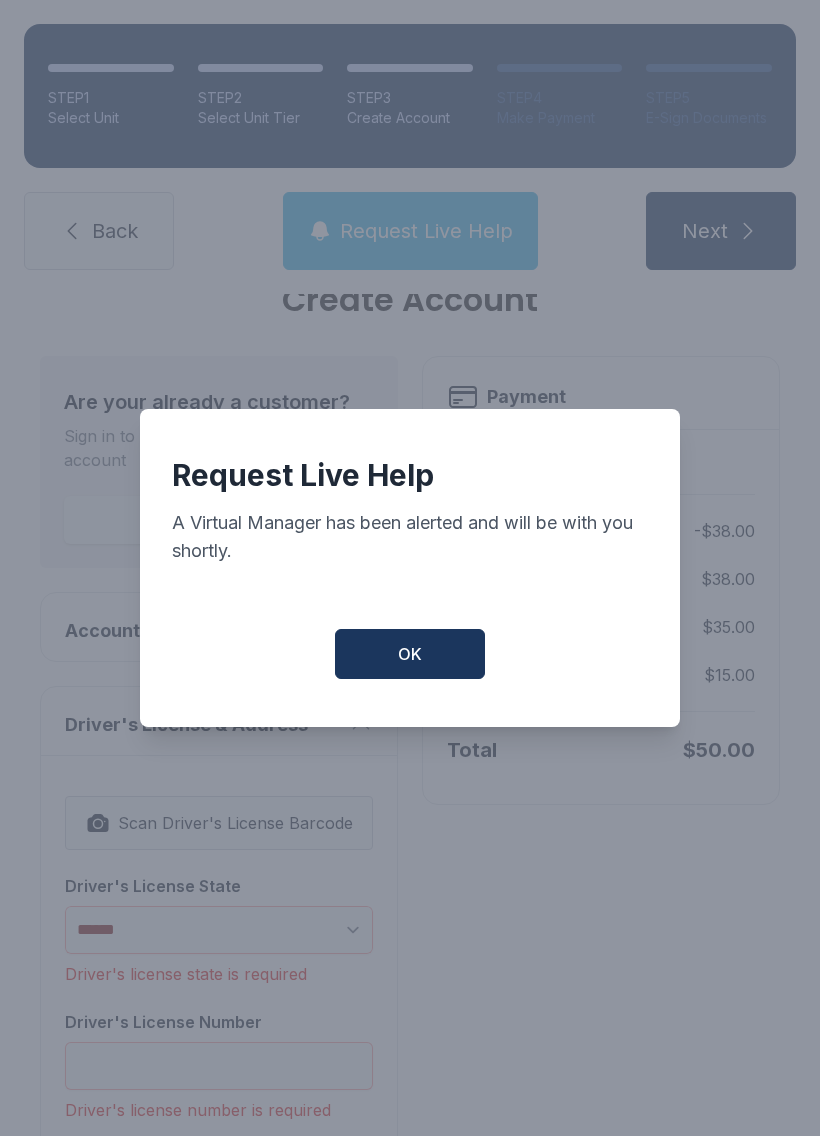 click on "OK" at bounding box center [410, 654] 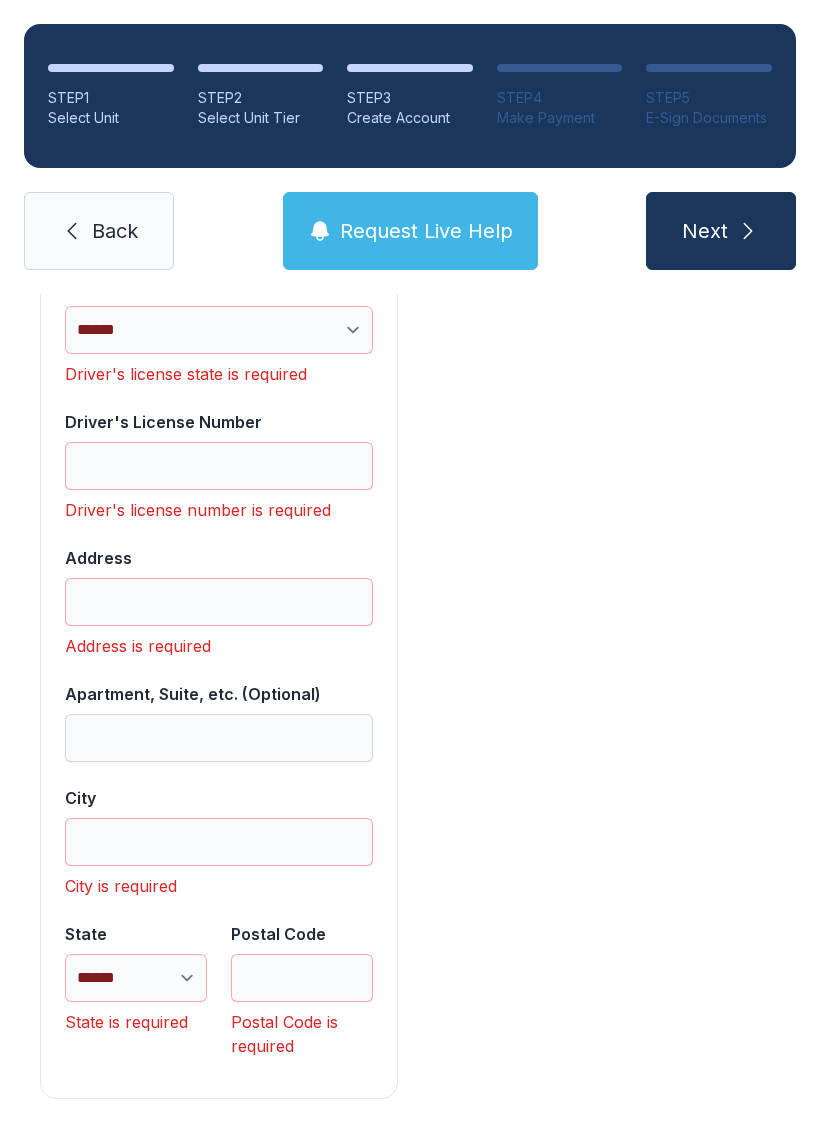 scroll, scrollTop: 649, scrollLeft: 0, axis: vertical 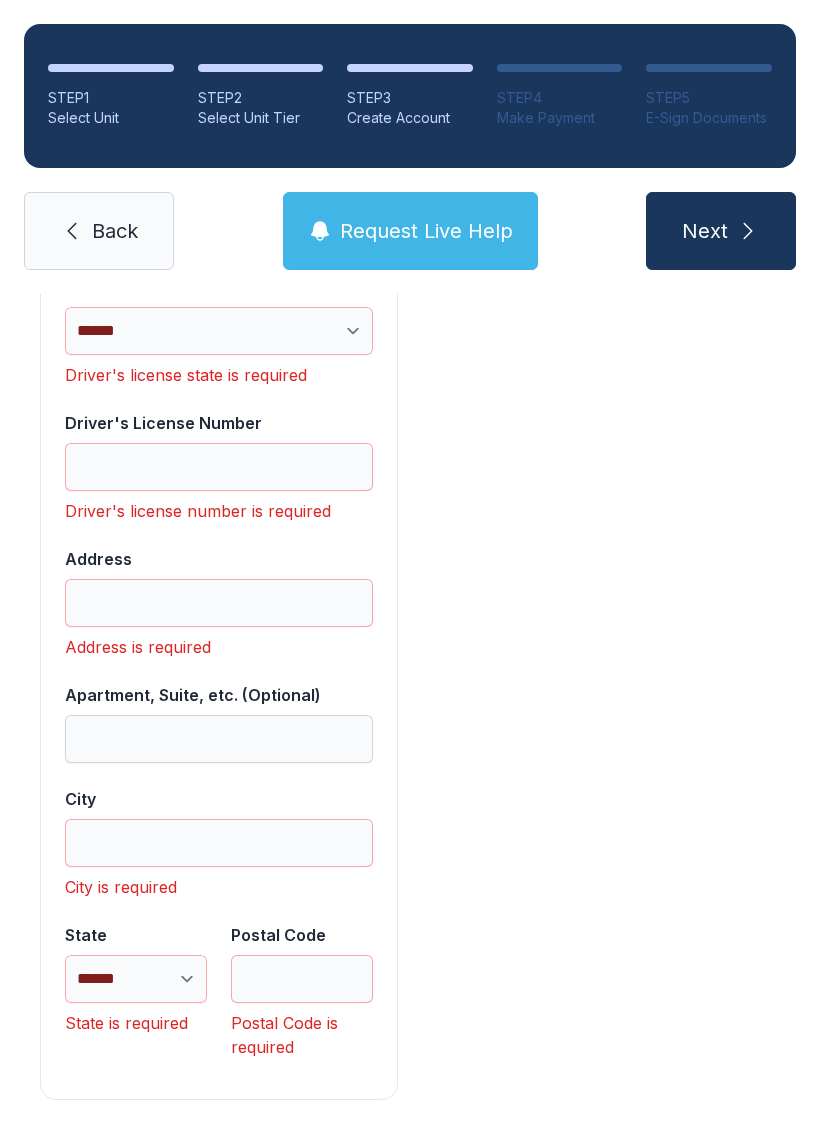 click on "E-Sign Documents" at bounding box center [709, 118] 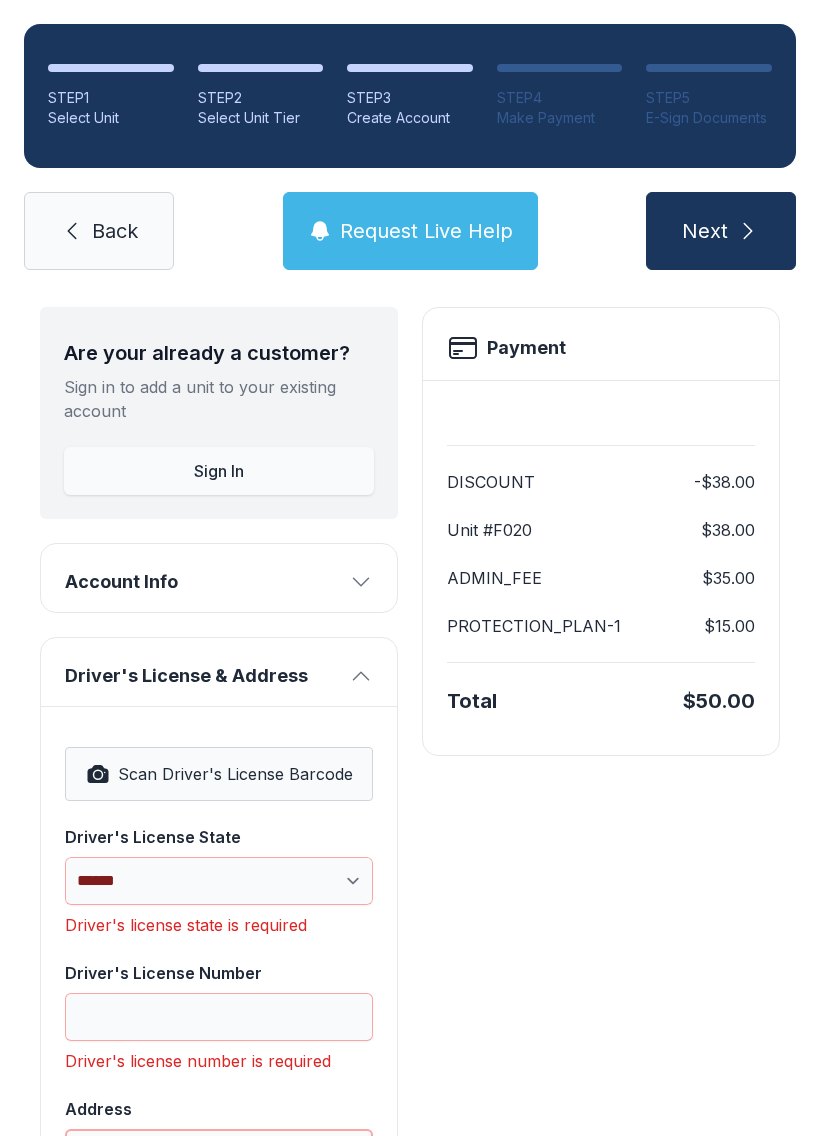 scroll, scrollTop: 93, scrollLeft: 0, axis: vertical 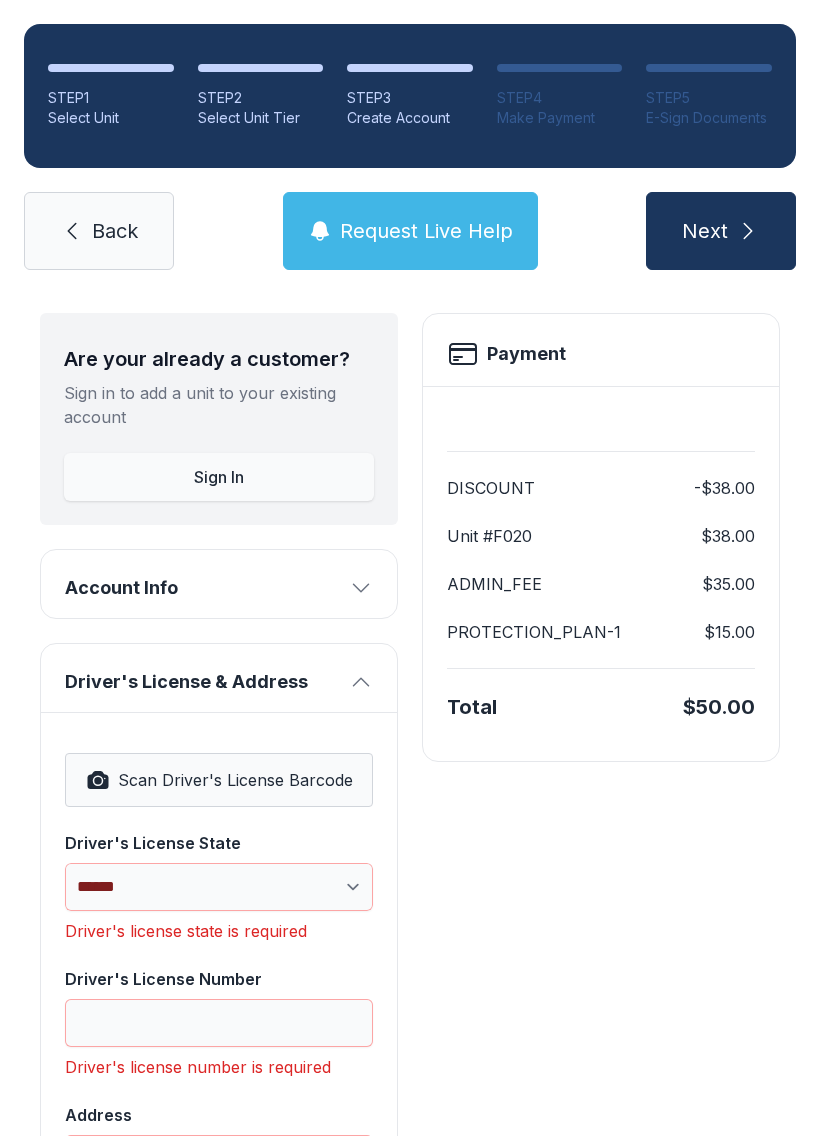 click on "Sign In" at bounding box center (219, 477) 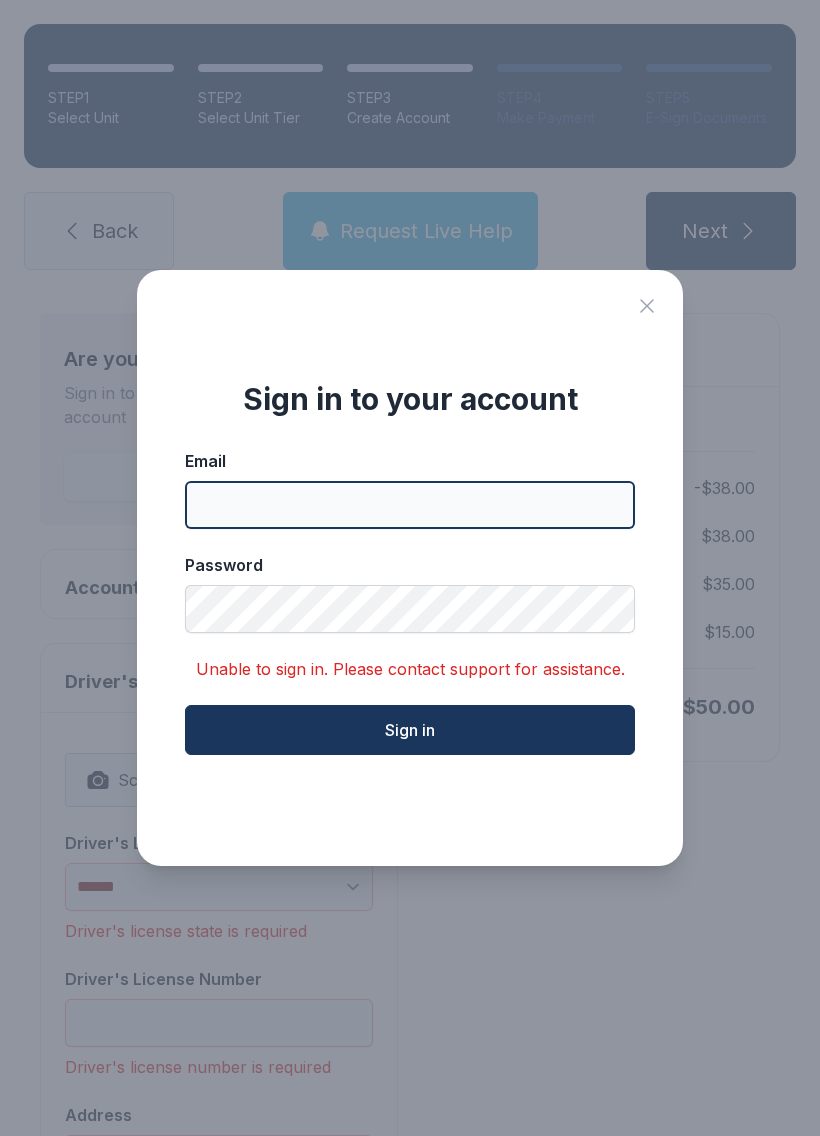 click on "Email" at bounding box center (410, 505) 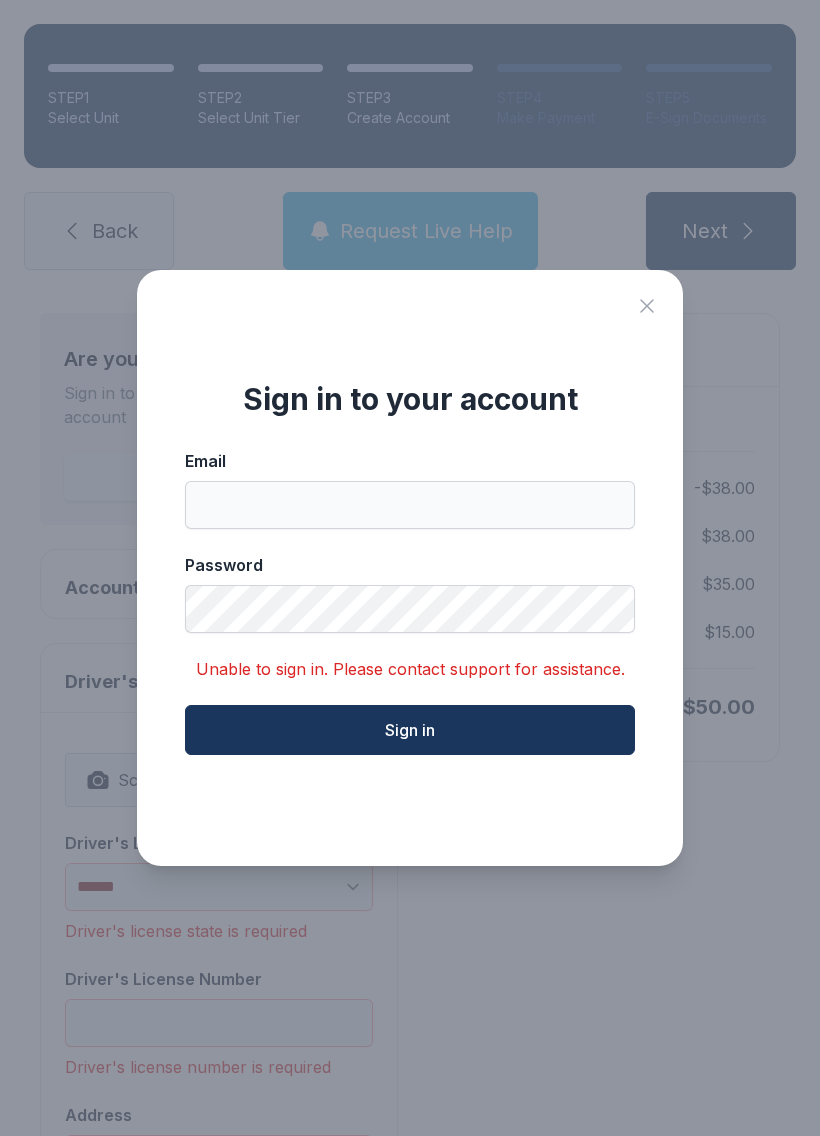 click 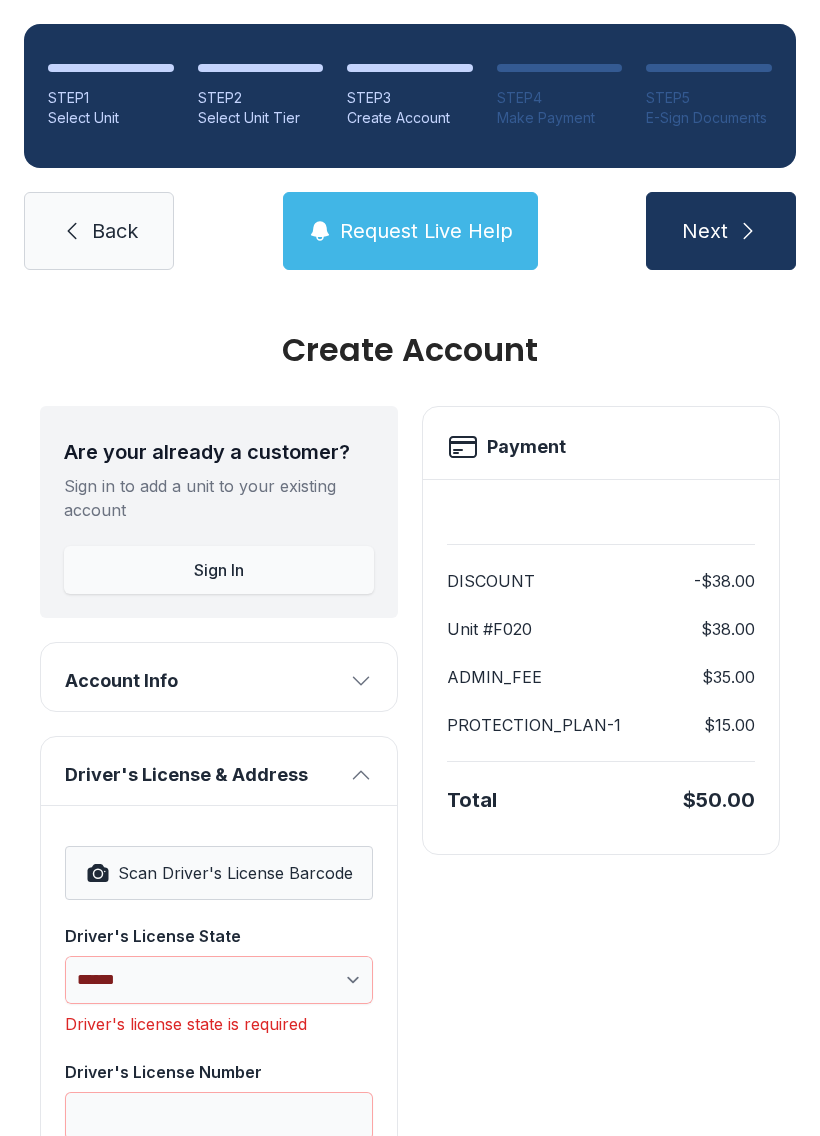 scroll, scrollTop: 0, scrollLeft: 0, axis: both 